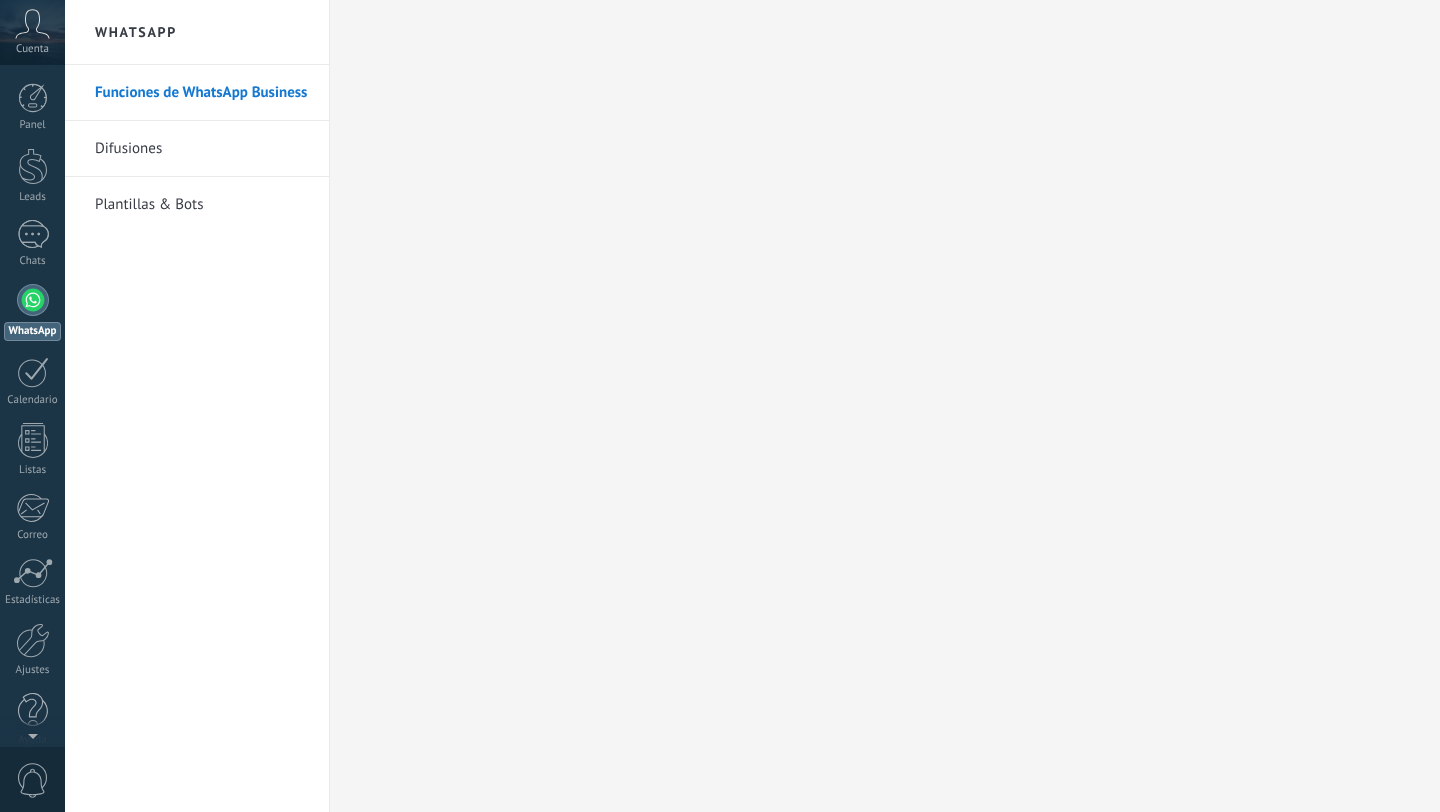 scroll, scrollTop: 0, scrollLeft: 0, axis: both 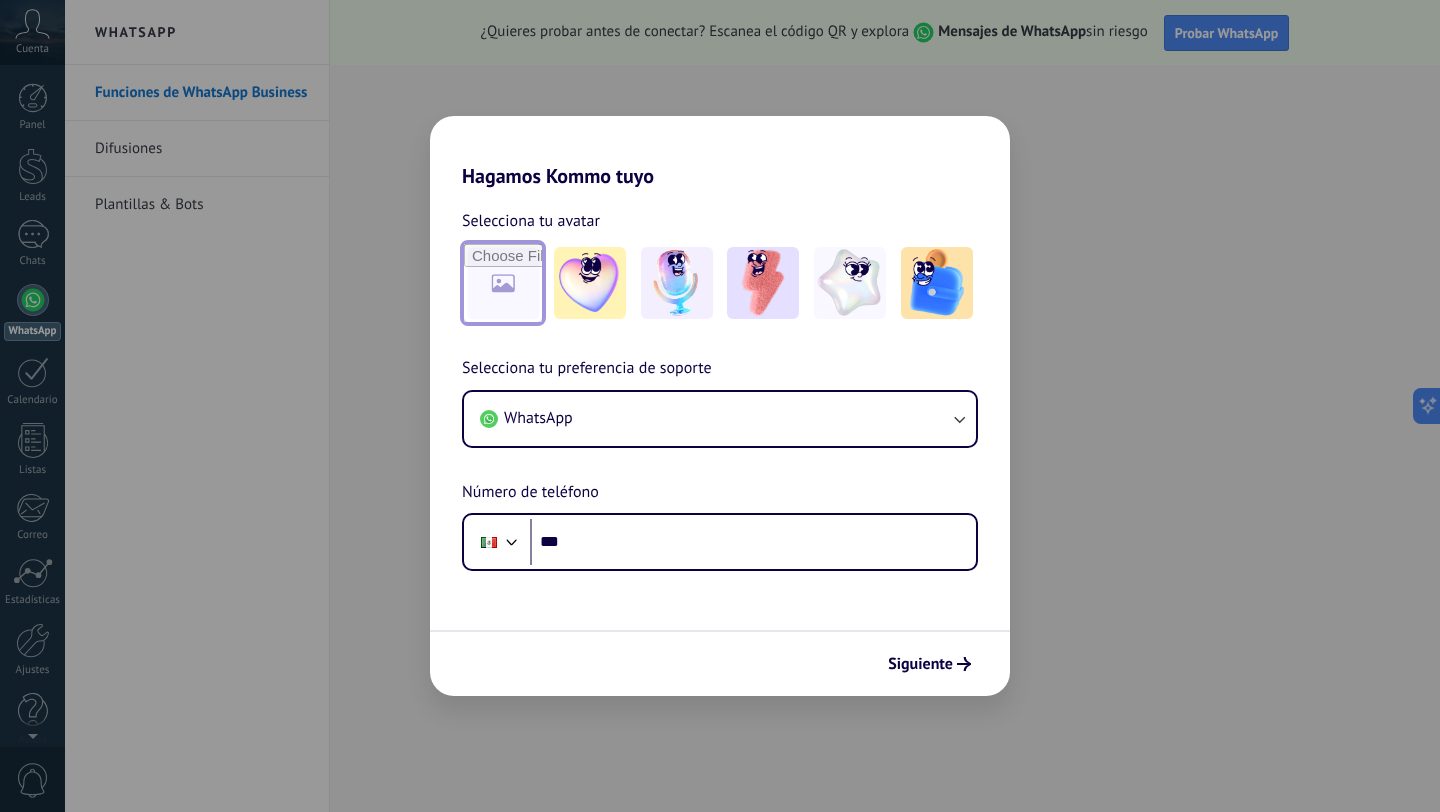 click at bounding box center [503, 283] 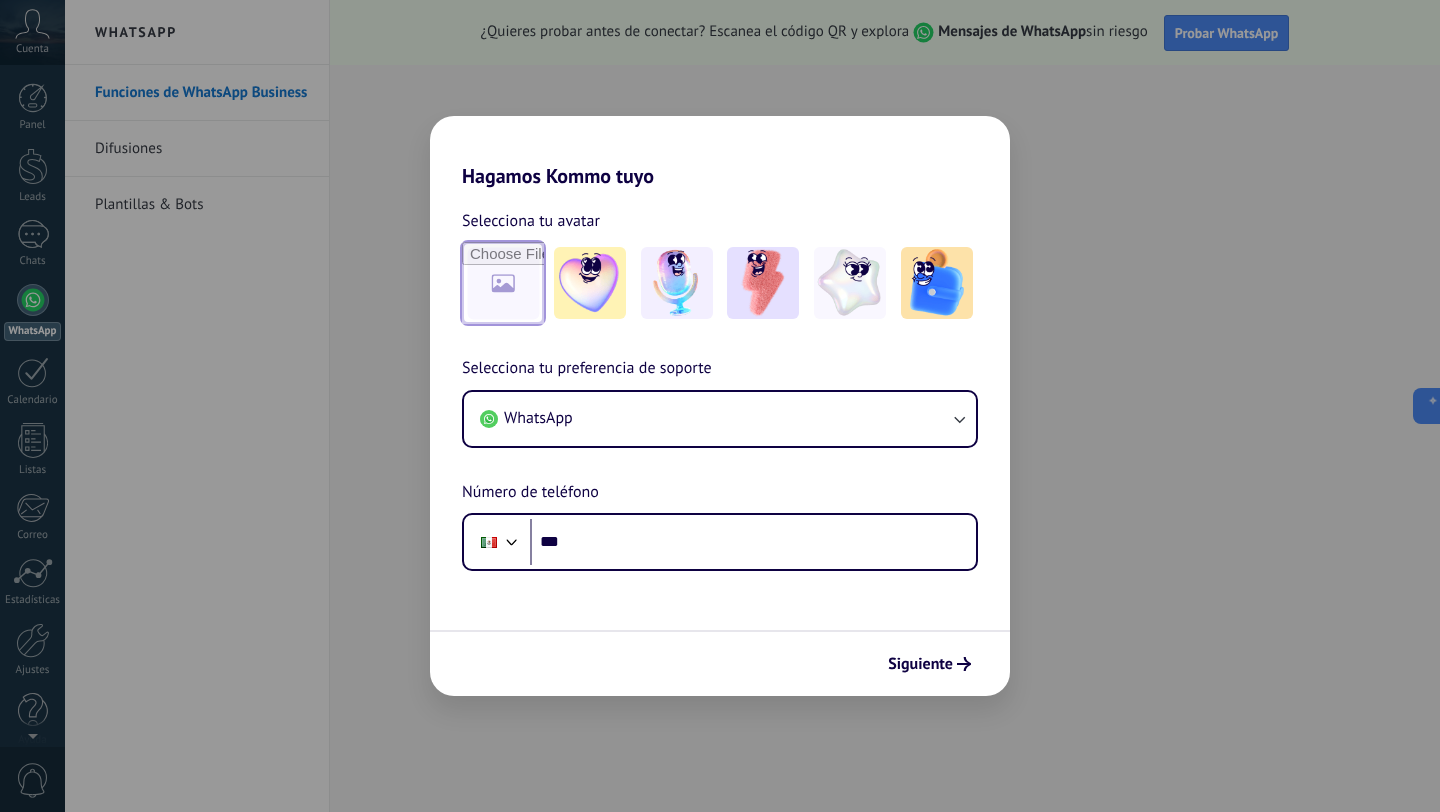 type on "**********" 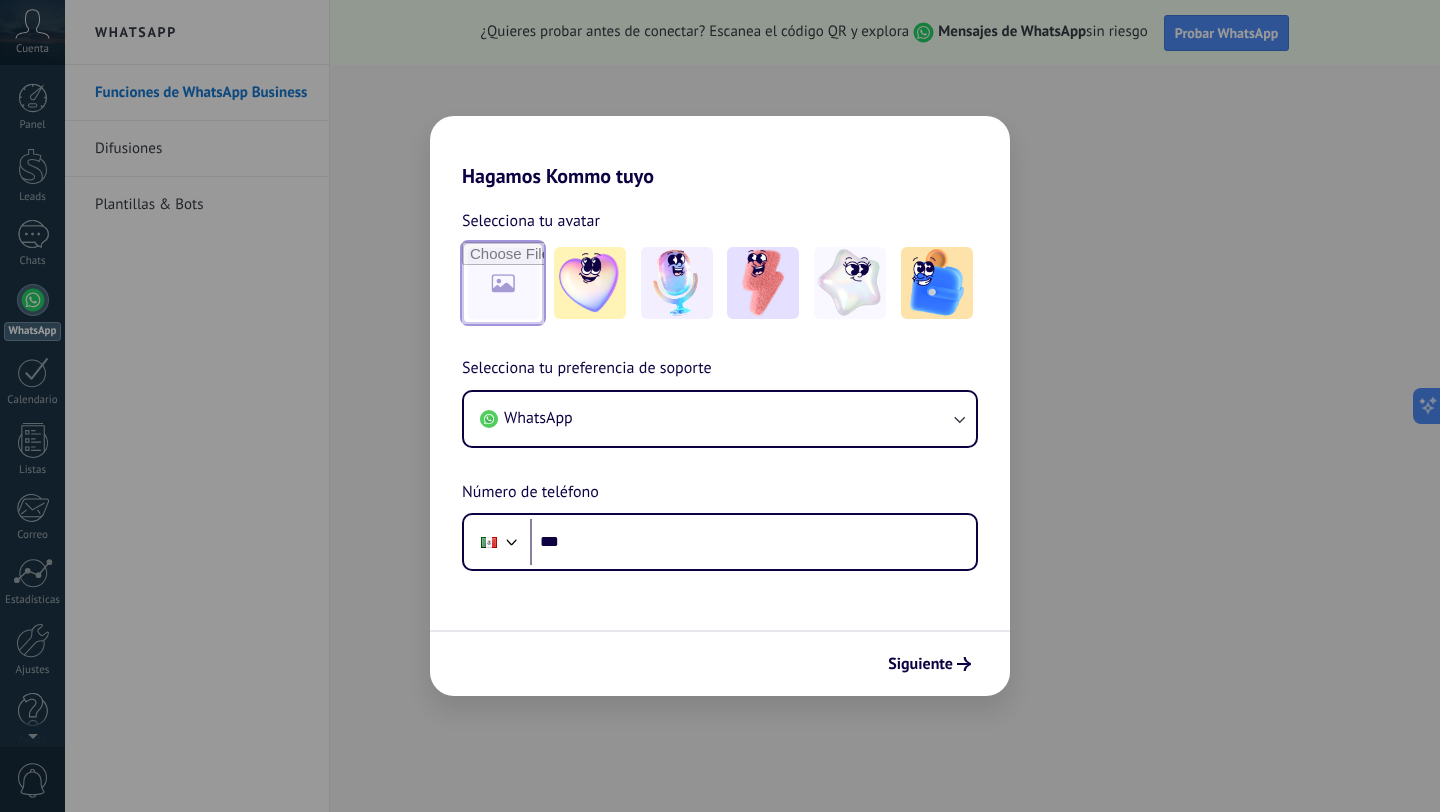 scroll, scrollTop: 0, scrollLeft: 0, axis: both 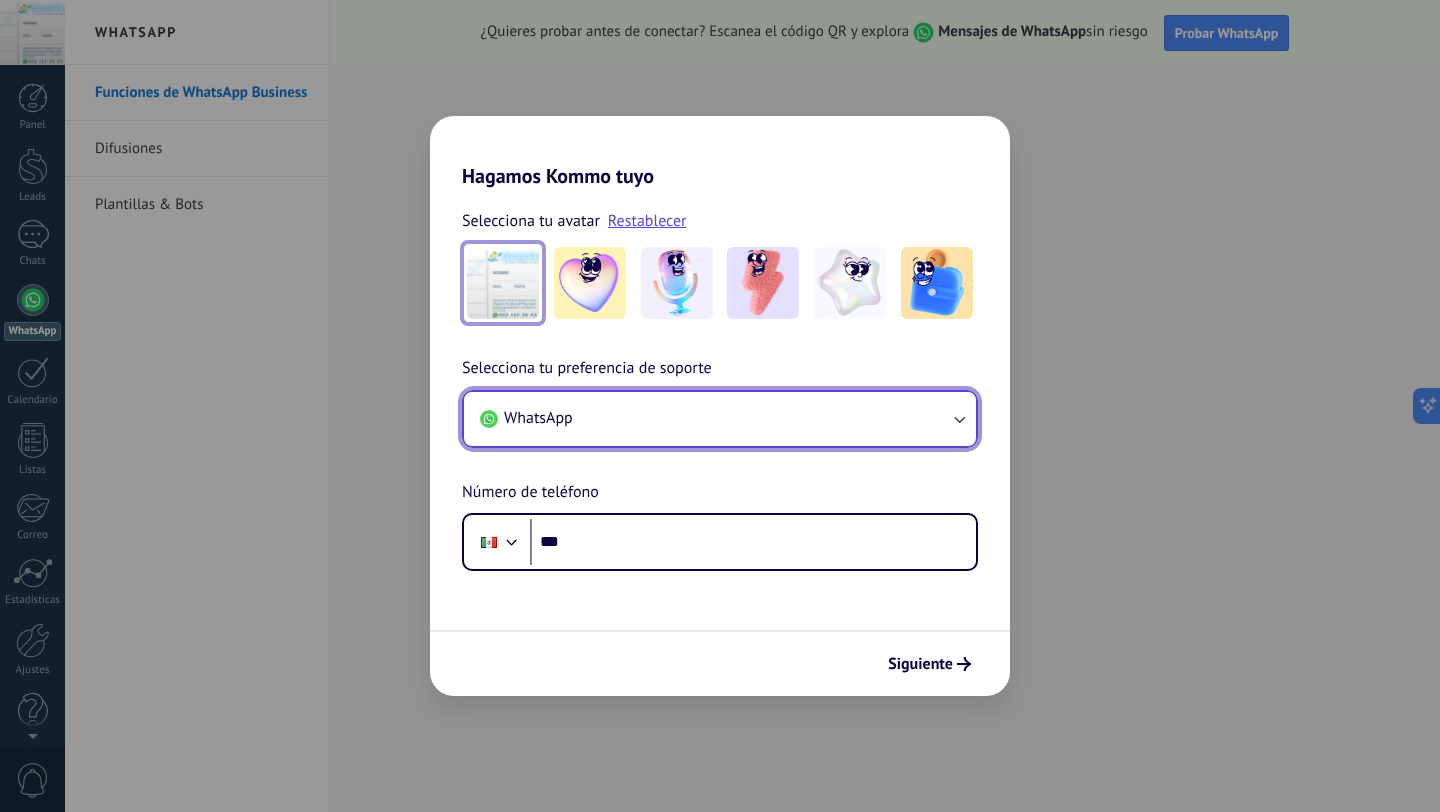 click on "WhatsApp" at bounding box center (720, 419) 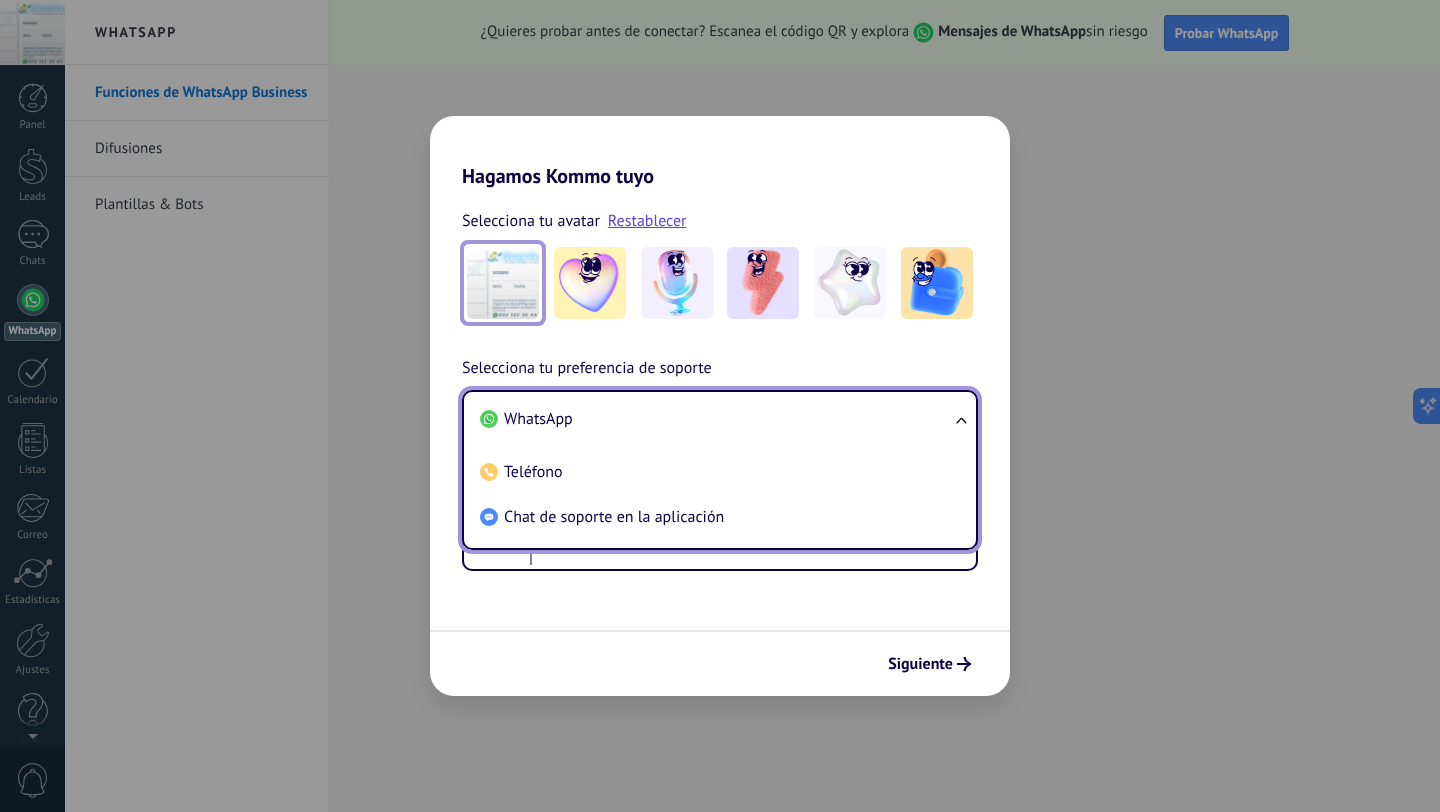 click on "WhatsApp" at bounding box center [716, 419] 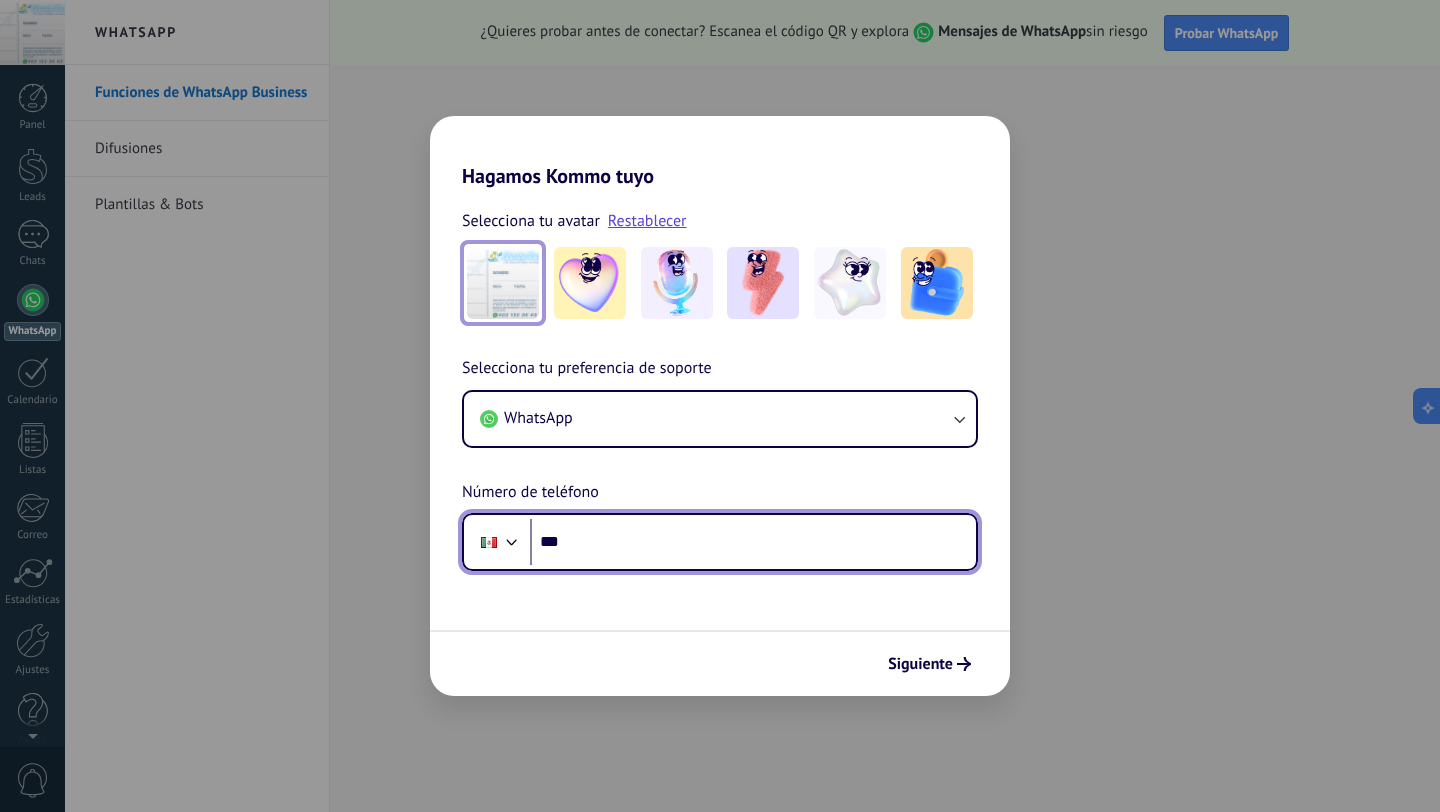 click on "***" at bounding box center (753, 542) 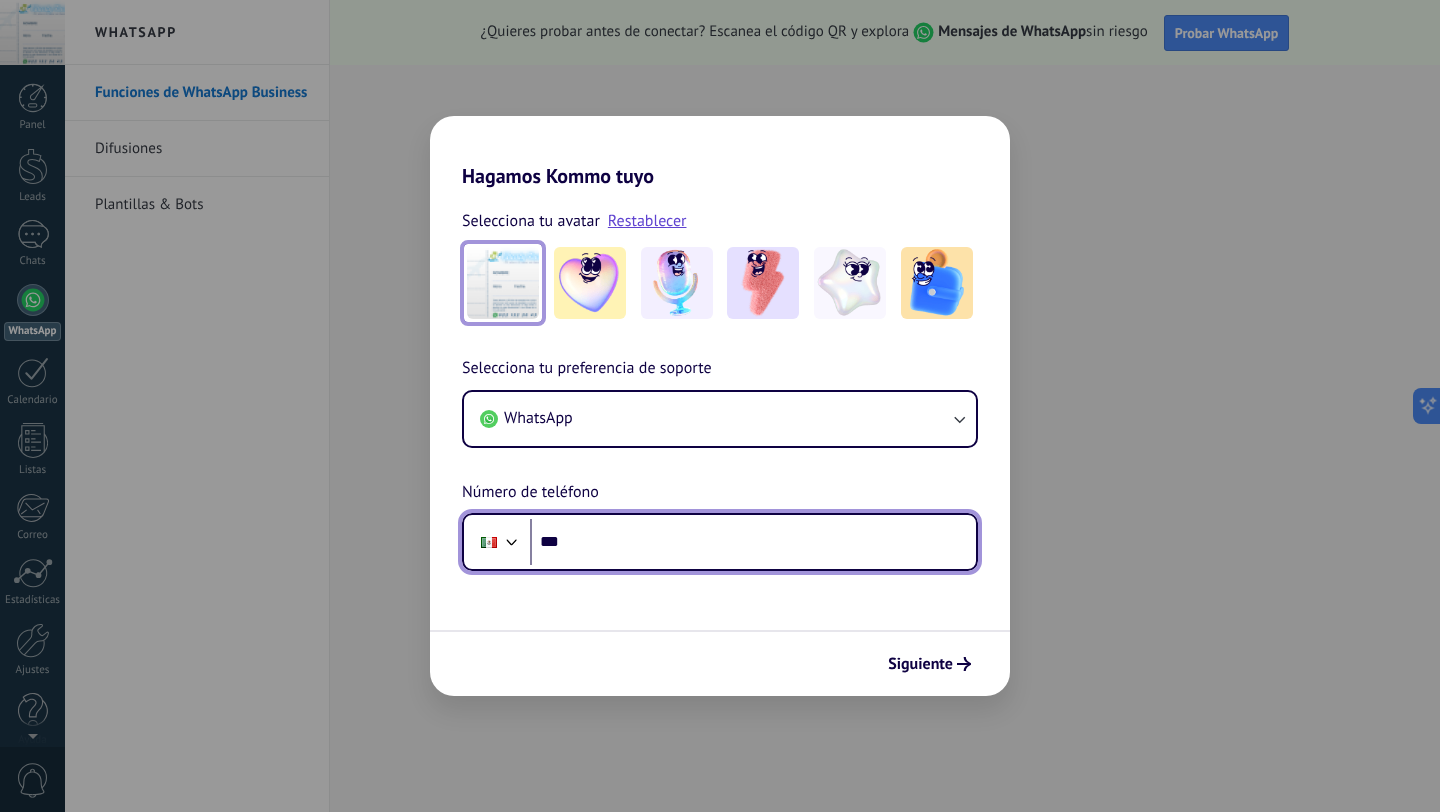 click on "***" at bounding box center [753, 542] 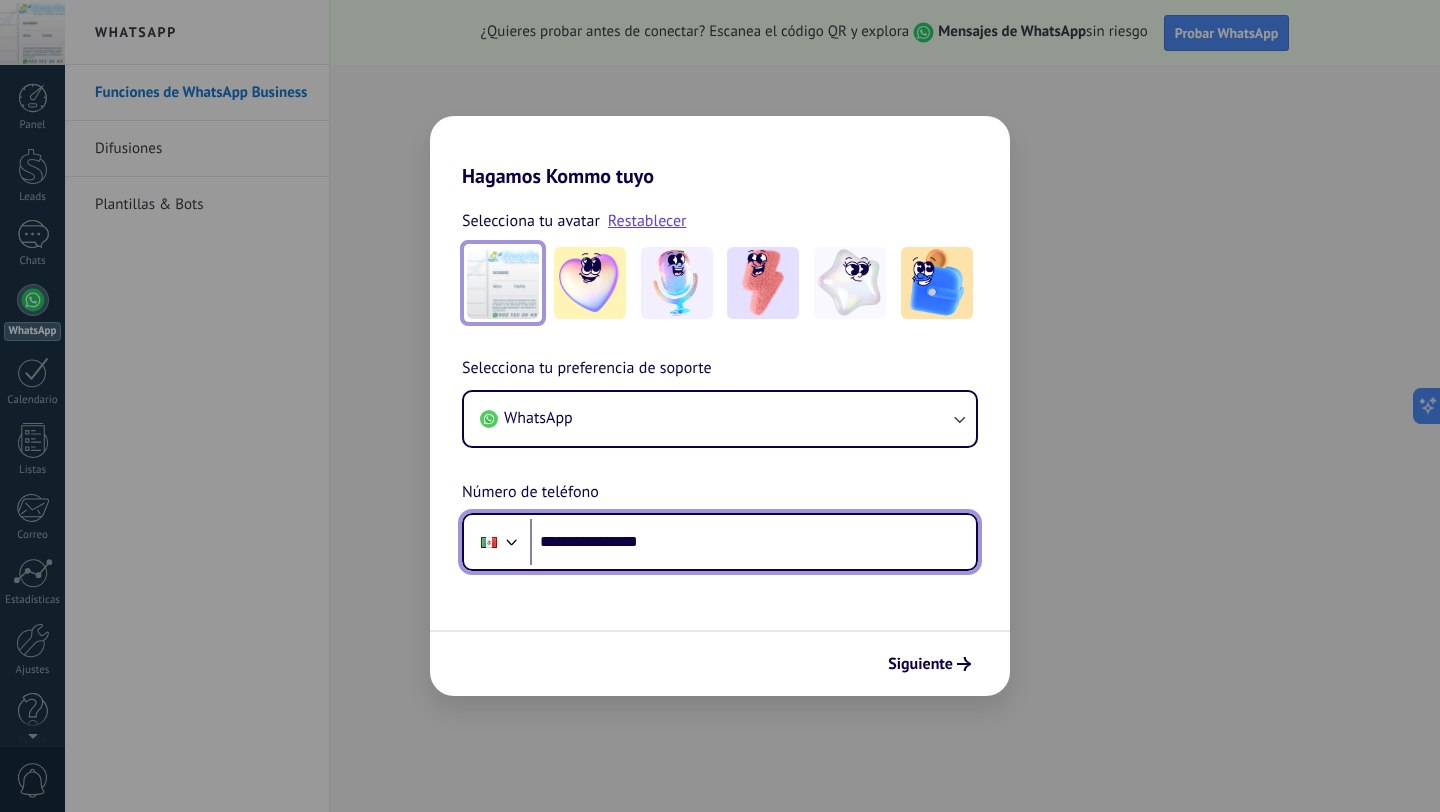 type on "**********" 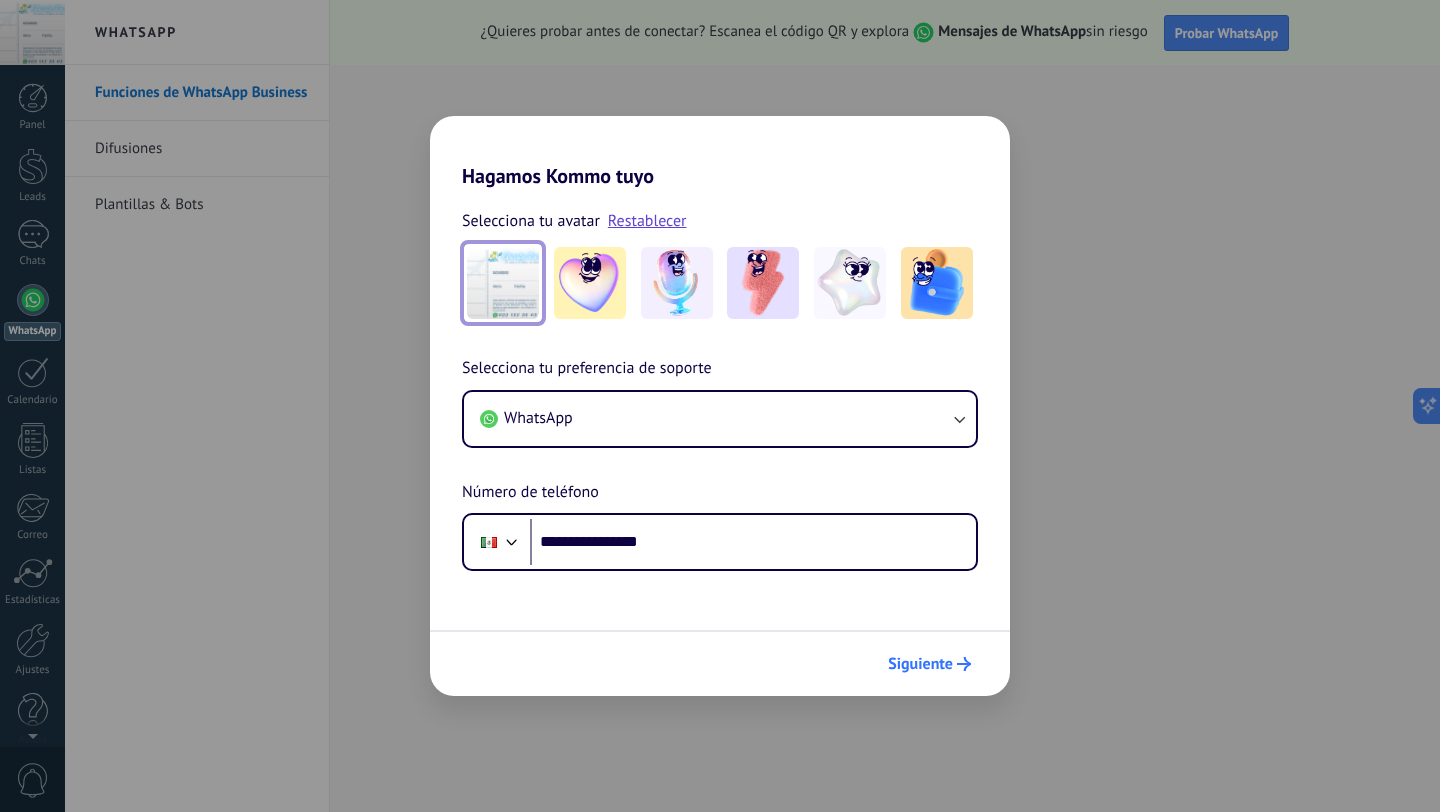 click on "Siguiente" at bounding box center (920, 664) 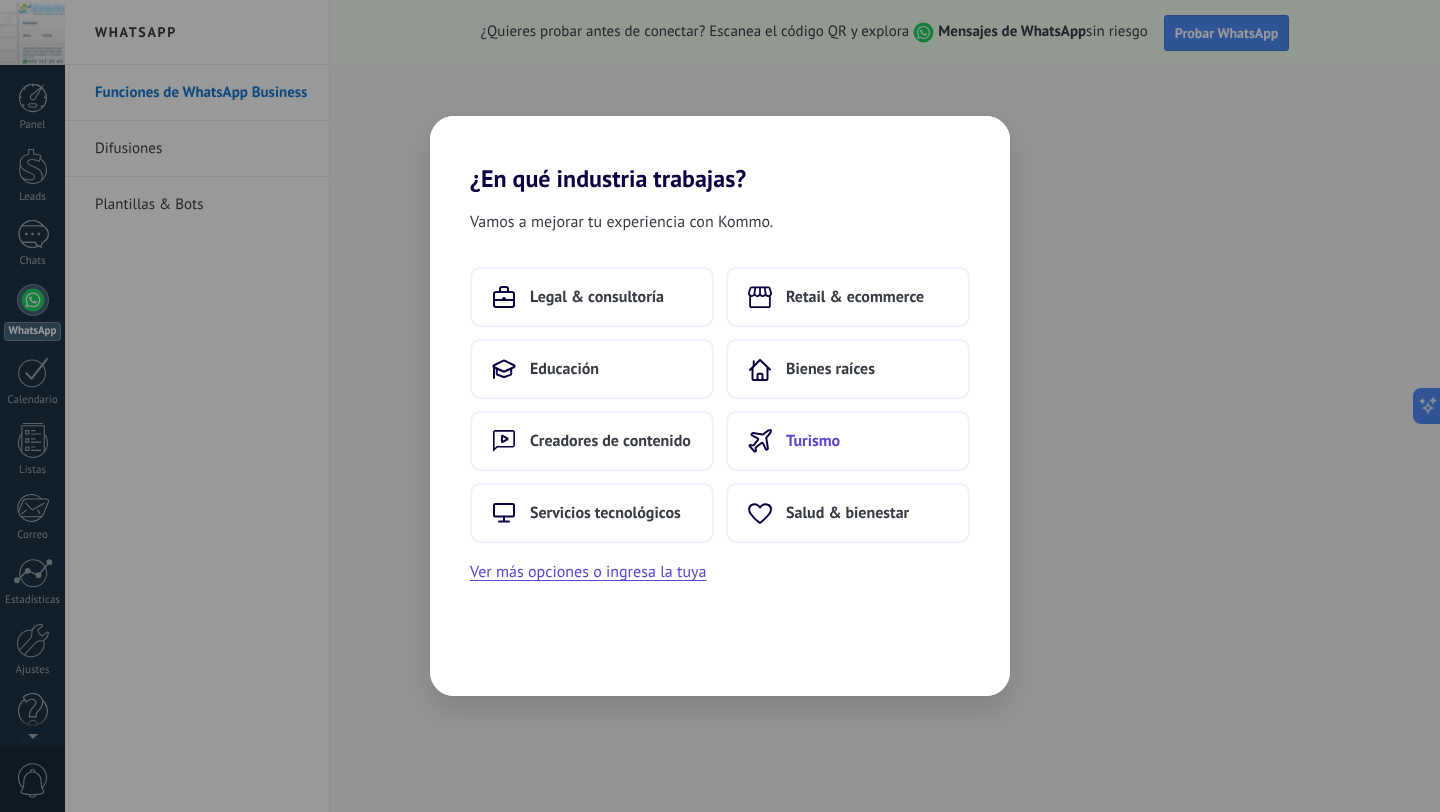 click on "Turismo" at bounding box center (597, 297) 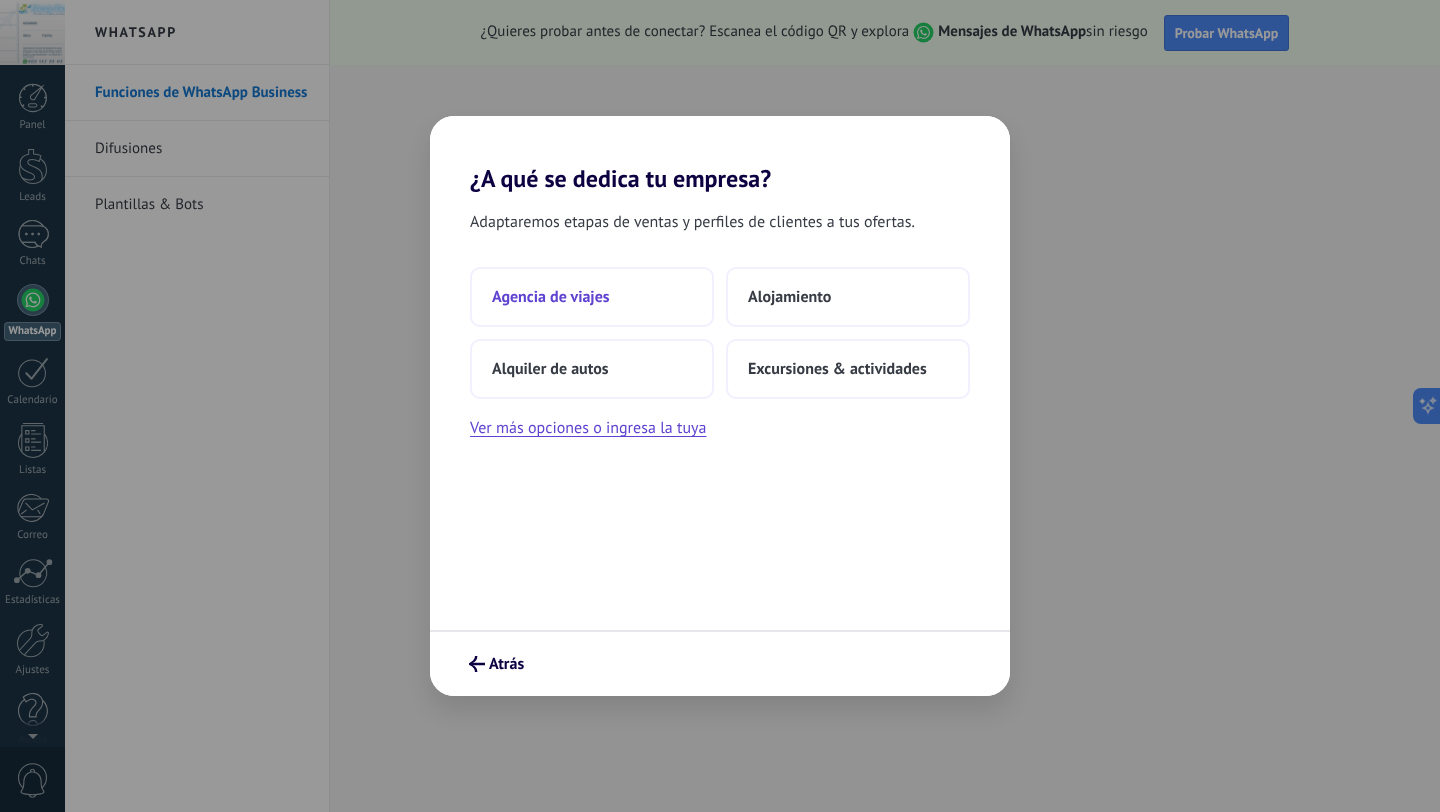 click on "Agencia de viajes" at bounding box center [551, 297] 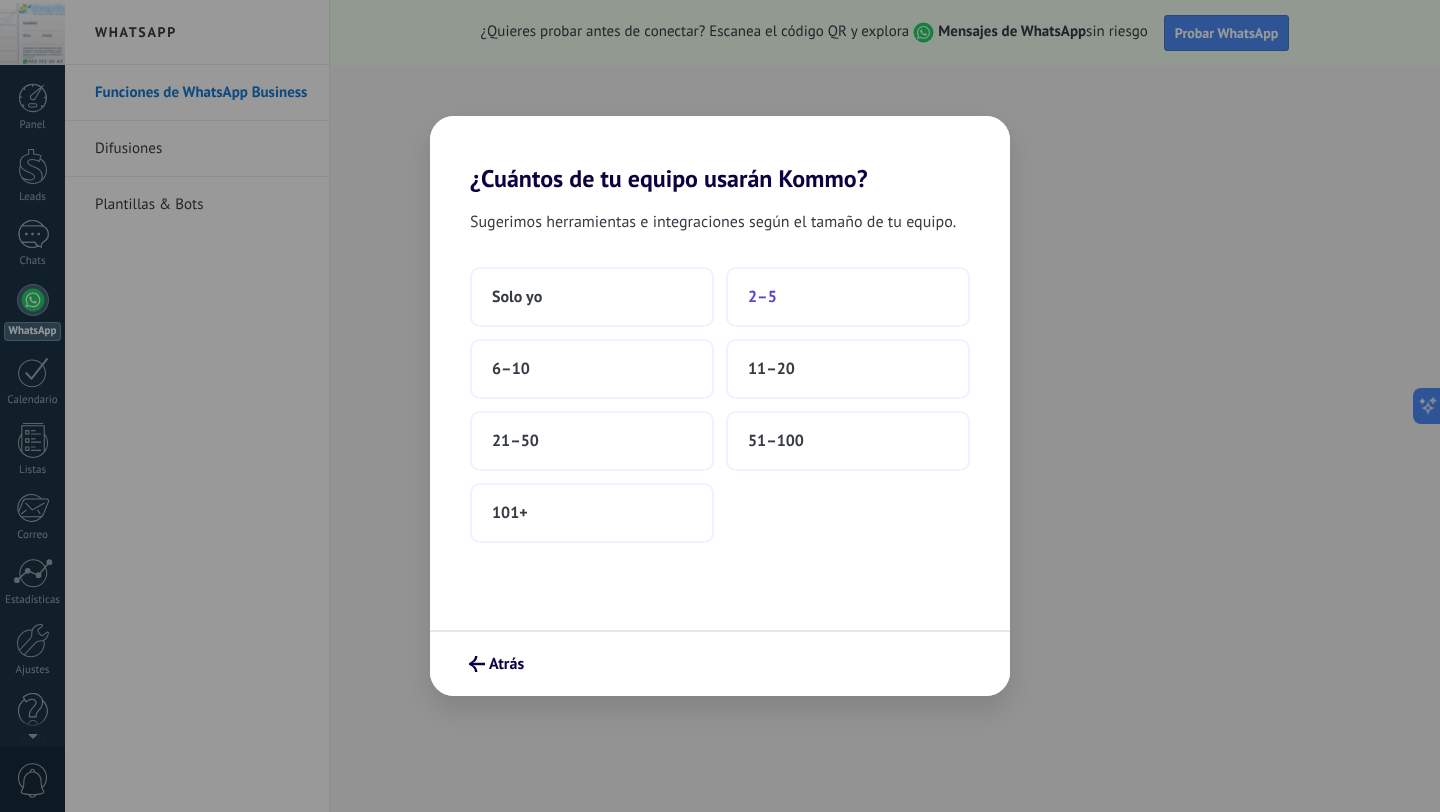 click on "2–5" at bounding box center [517, 297] 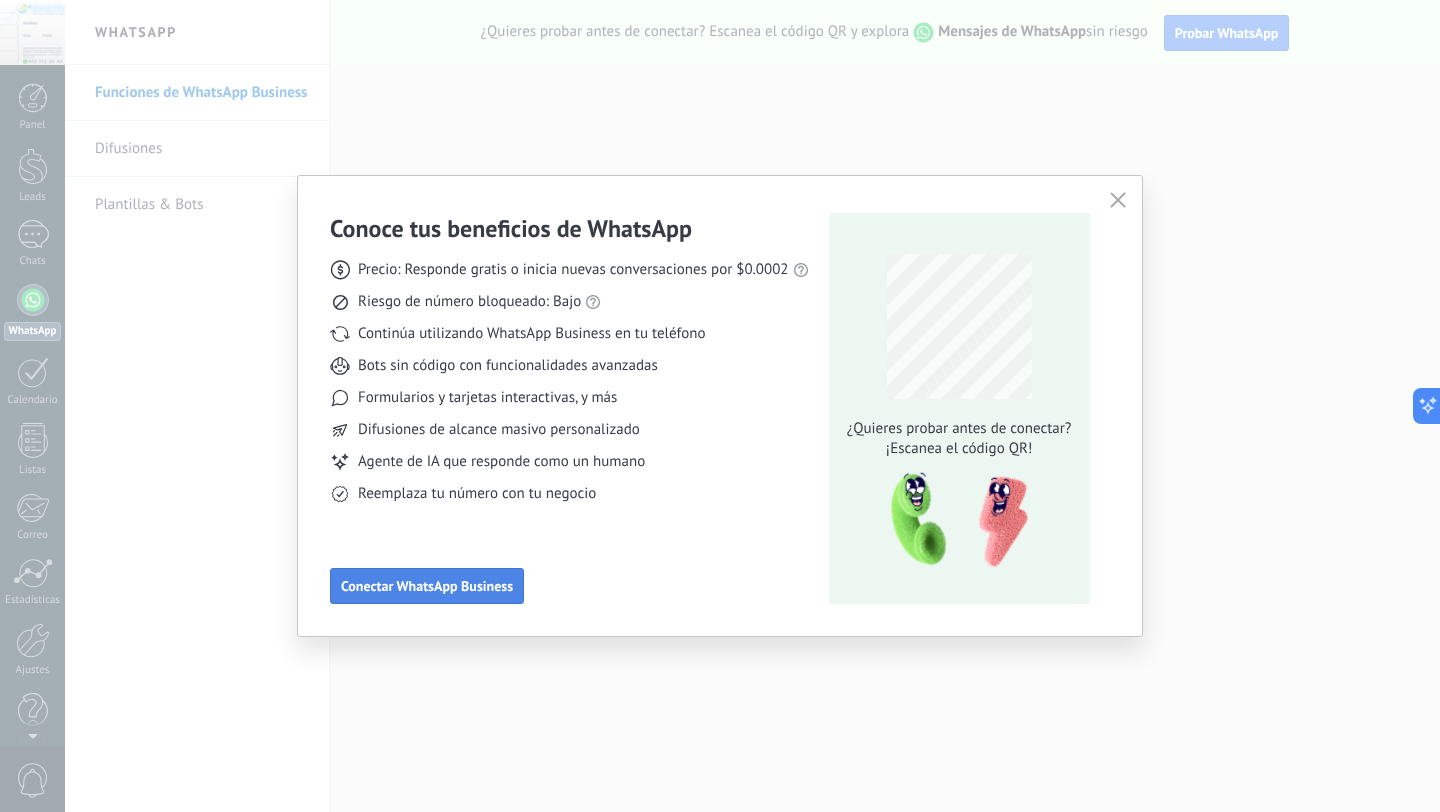 click on "Conectar WhatsApp Business" at bounding box center (427, 586) 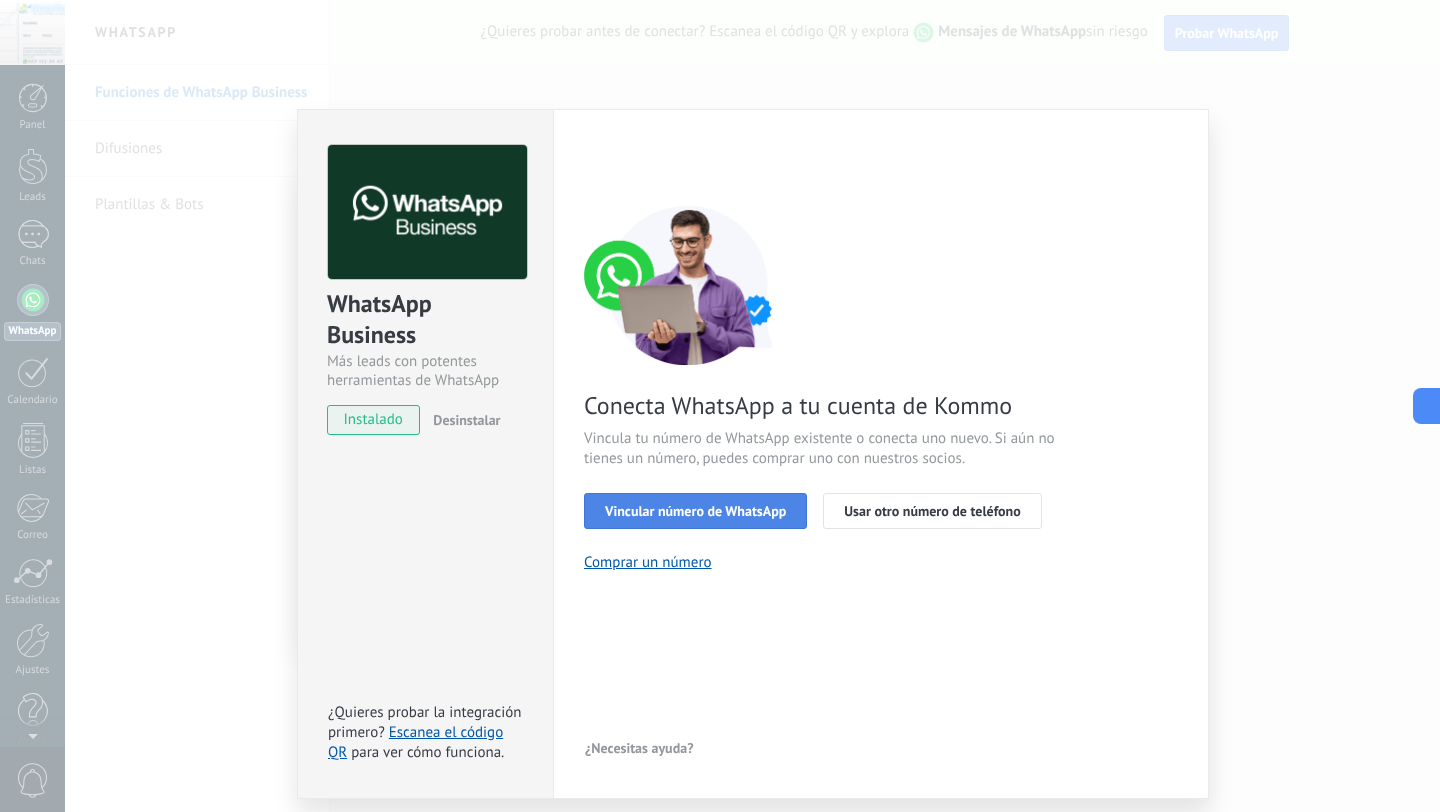 click on "Vincular número de WhatsApp" at bounding box center [695, 511] 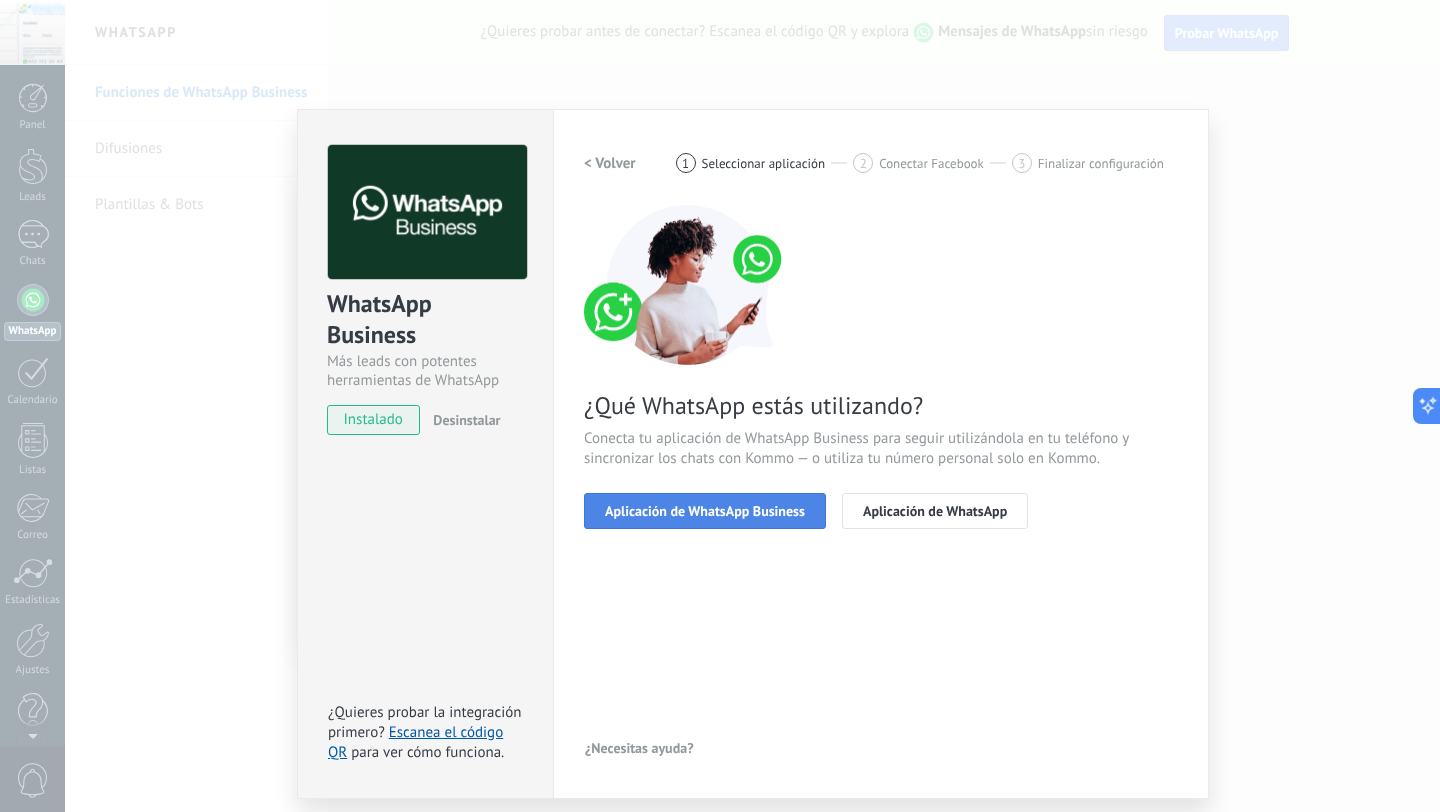 click on "Aplicación de WhatsApp Business" at bounding box center (705, 511) 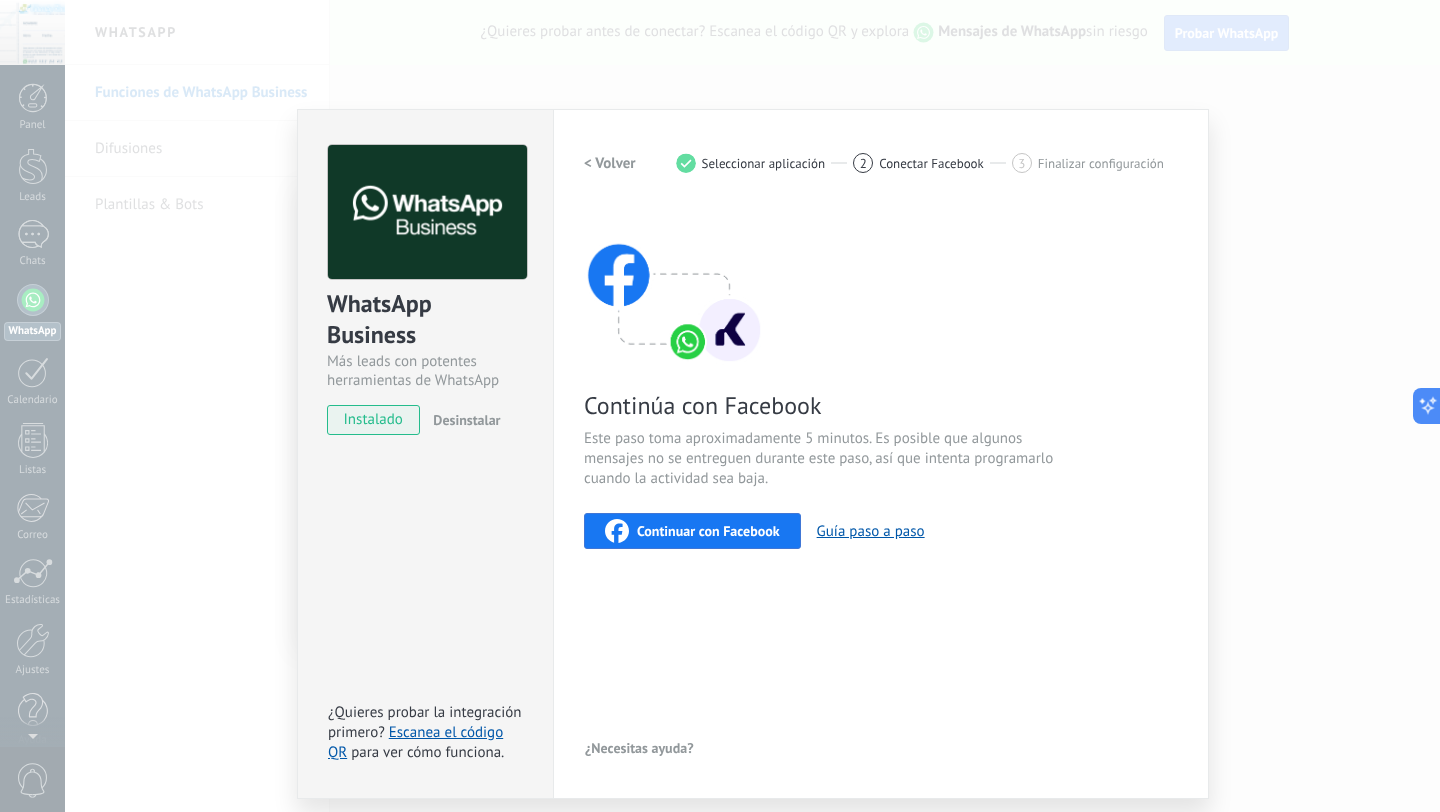 click on "Continuar con Facebook" at bounding box center [708, 531] 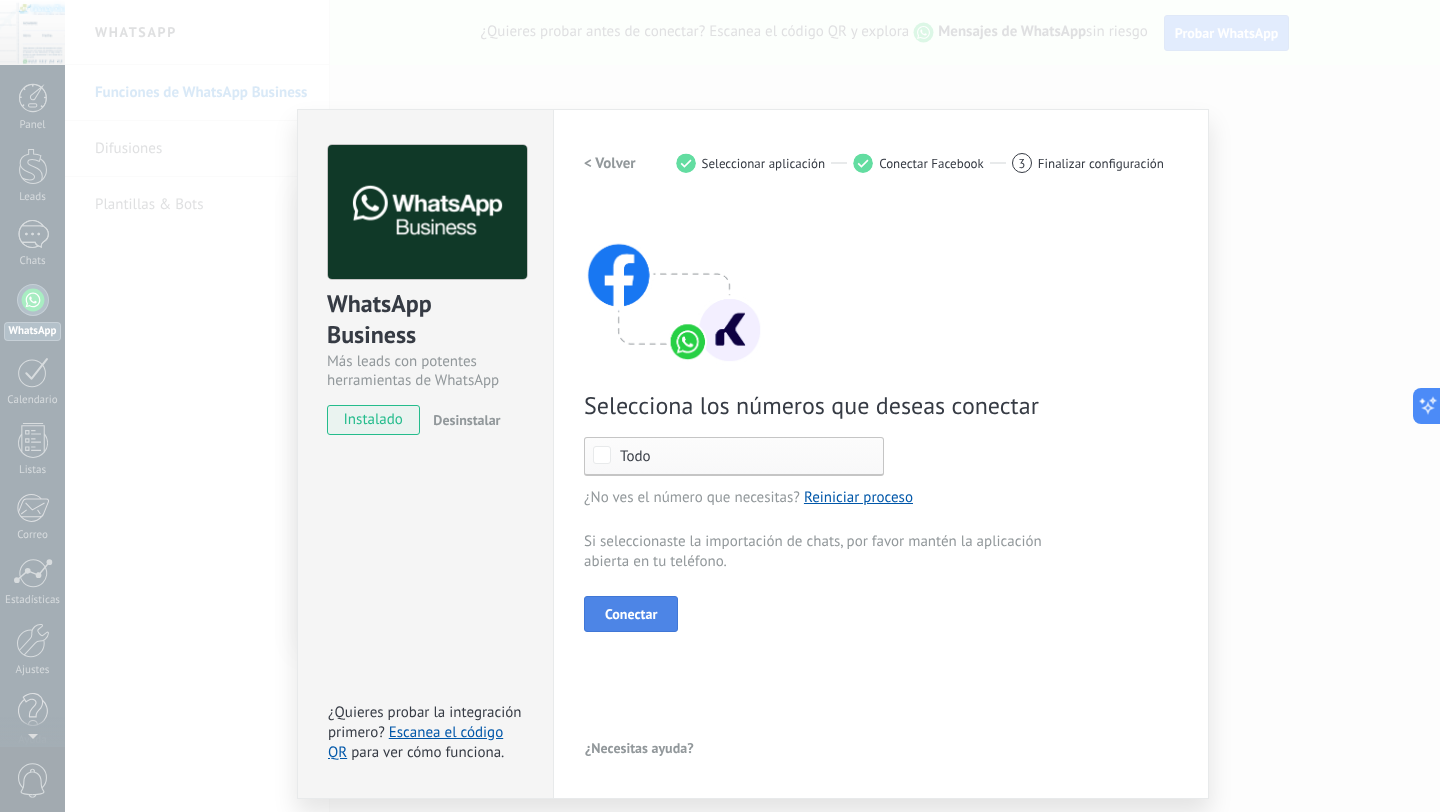 click on "Conectar" at bounding box center (631, 614) 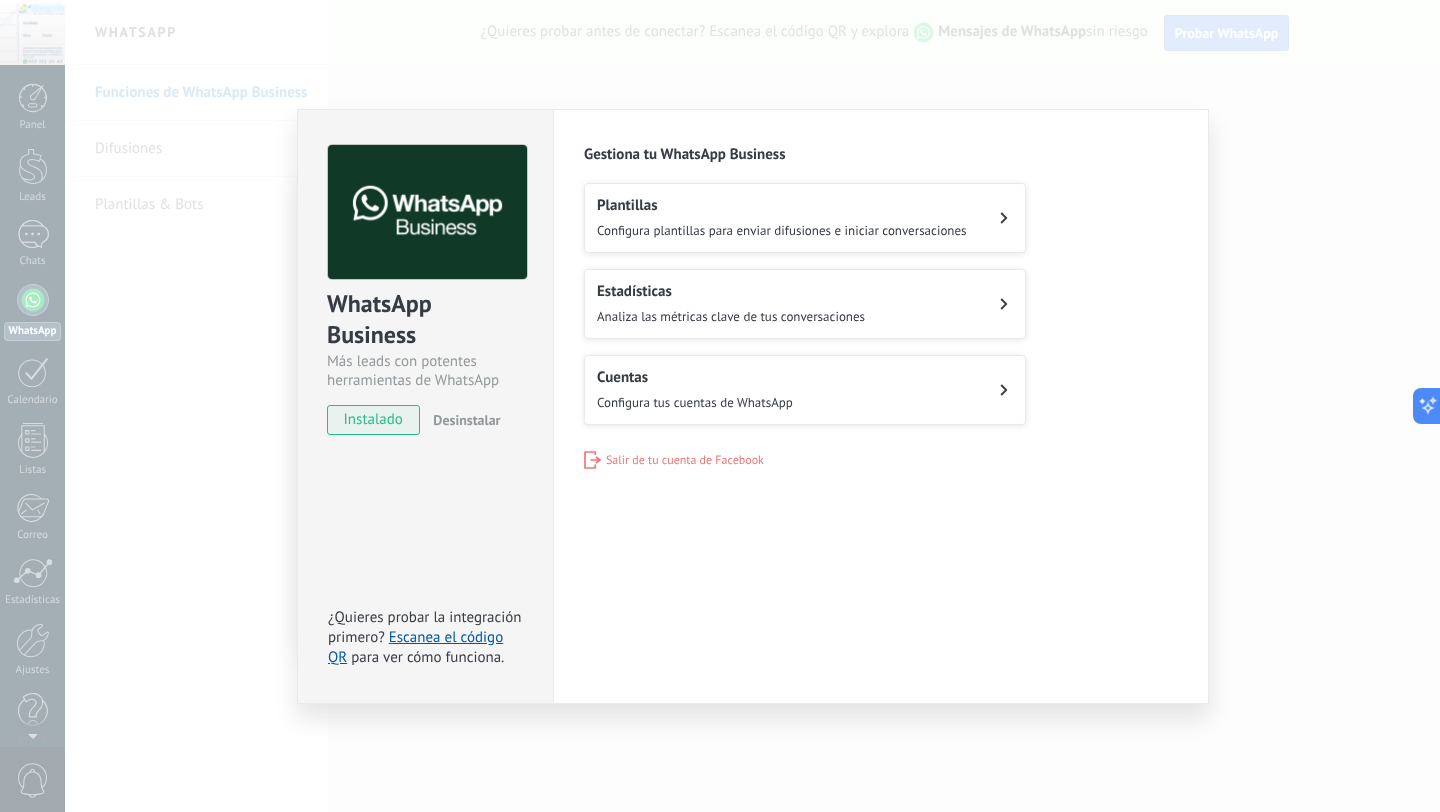 click on "Conoce tus beneficios de WhatsApp Precio: Responde gratis o inicia nuevas conversaciones por $0.0002 Riesgo de número bloqueado: Bajo Continúa utilizando WhatsApp Business en tu teléfono Bots sin código con funcionalidades avanzadas Formularios y tarjetas interactivas, y más Difusiones de alcance masivo personalizado Agente de IA que responde como un humano Reemplaza tu número con tu negocio Conectar WhatsApp Business ¿Quieres probar antes de conectar? ¡Escanea el código QR!" at bounding box center (720, 406) 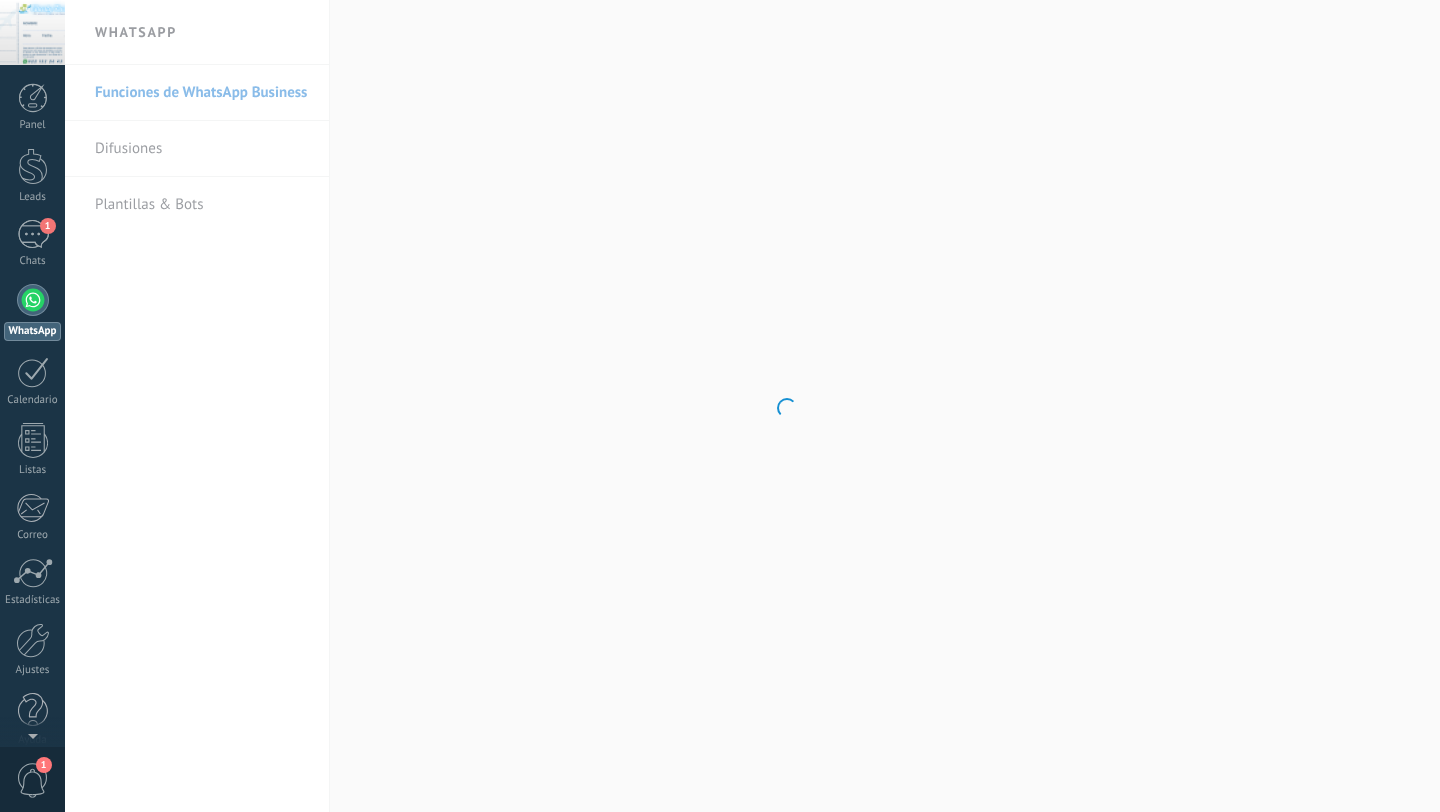 click on "1" at bounding box center [33, 234] 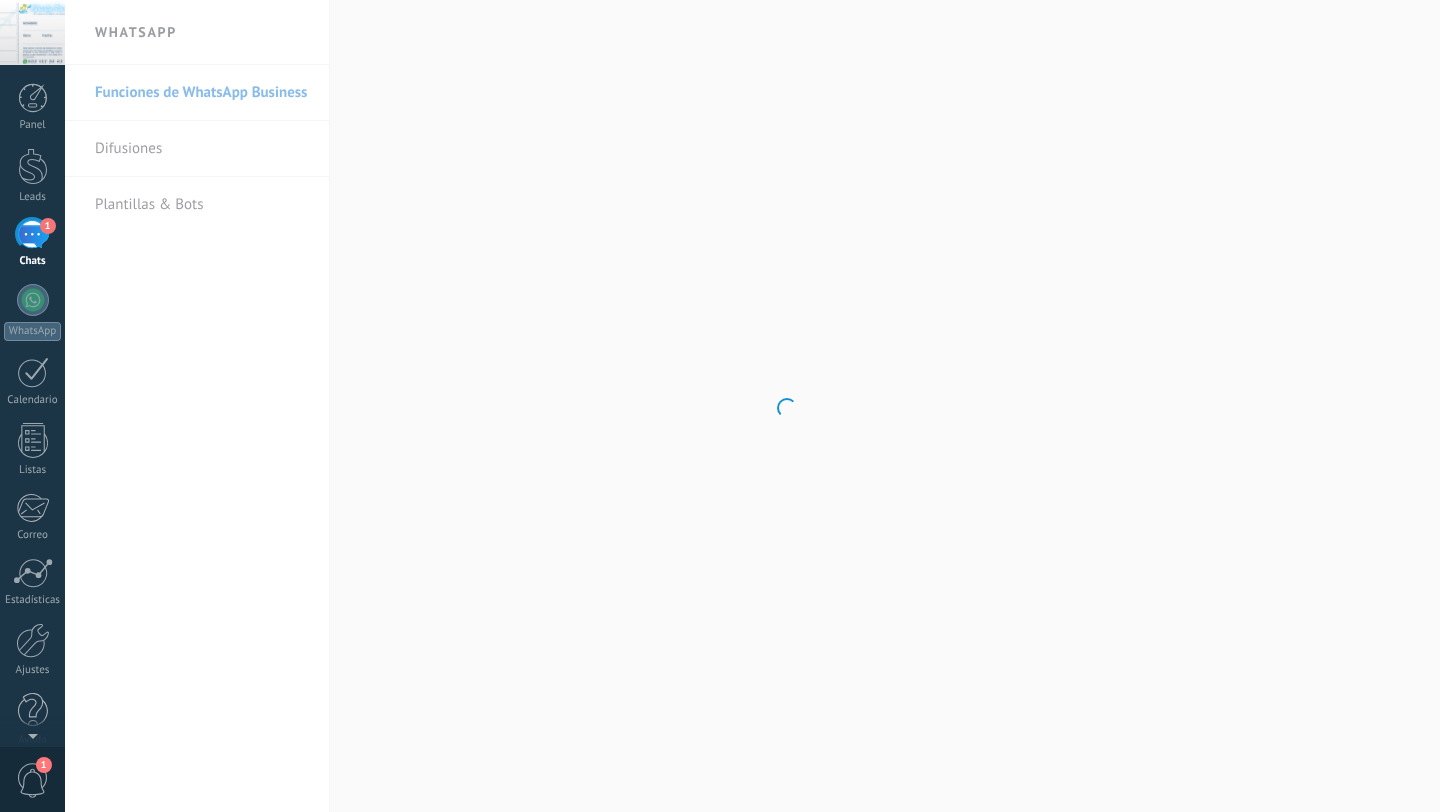 scroll, scrollTop: 0, scrollLeft: 0, axis: both 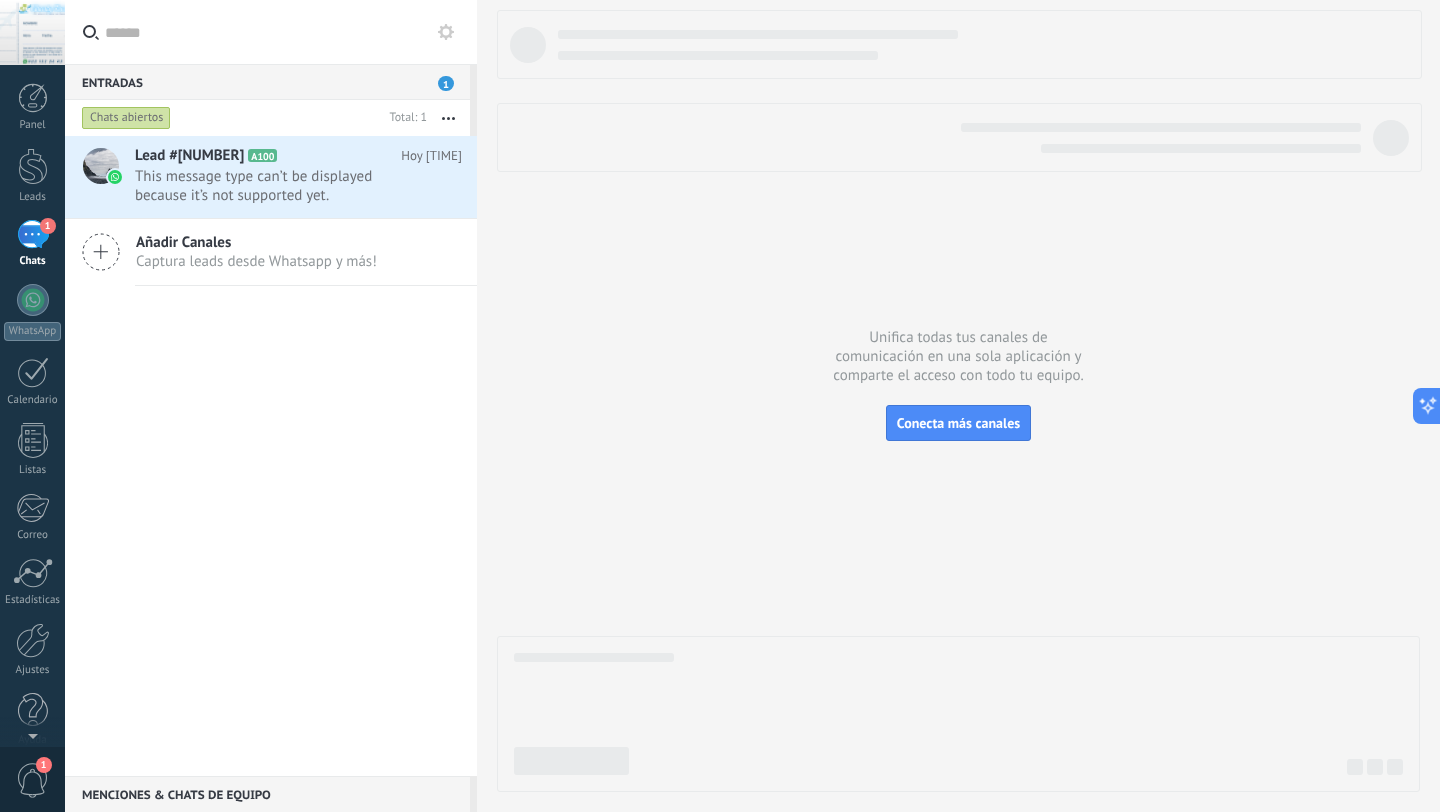 click on "Lead #[NUMBER]
A100
Hoy 20:35
This message type can’t be displayed because it’s not supported yet.
Añadir Canales
Captura leads desde Whatsapp y más!" at bounding box center [0, 0] 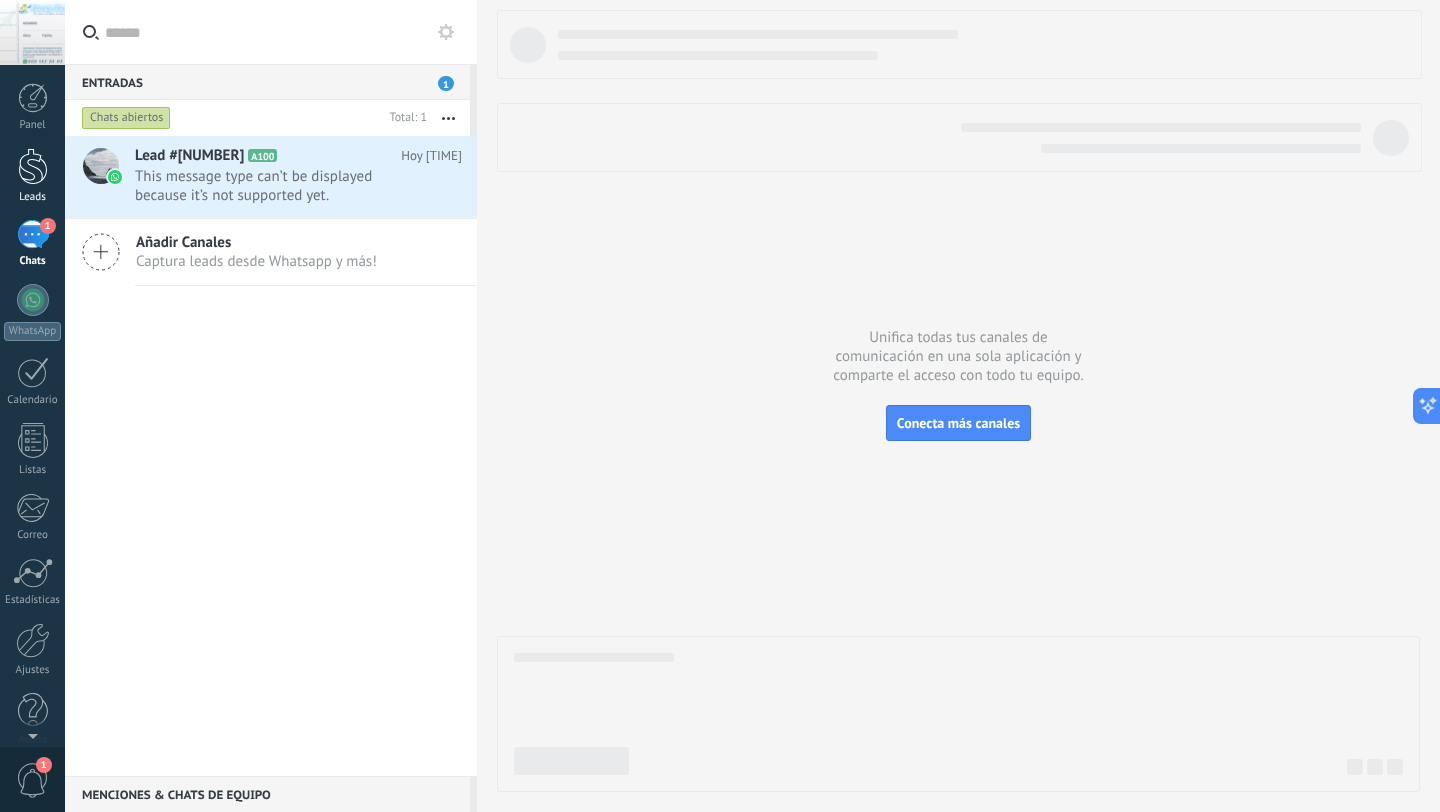 click at bounding box center (33, 166) 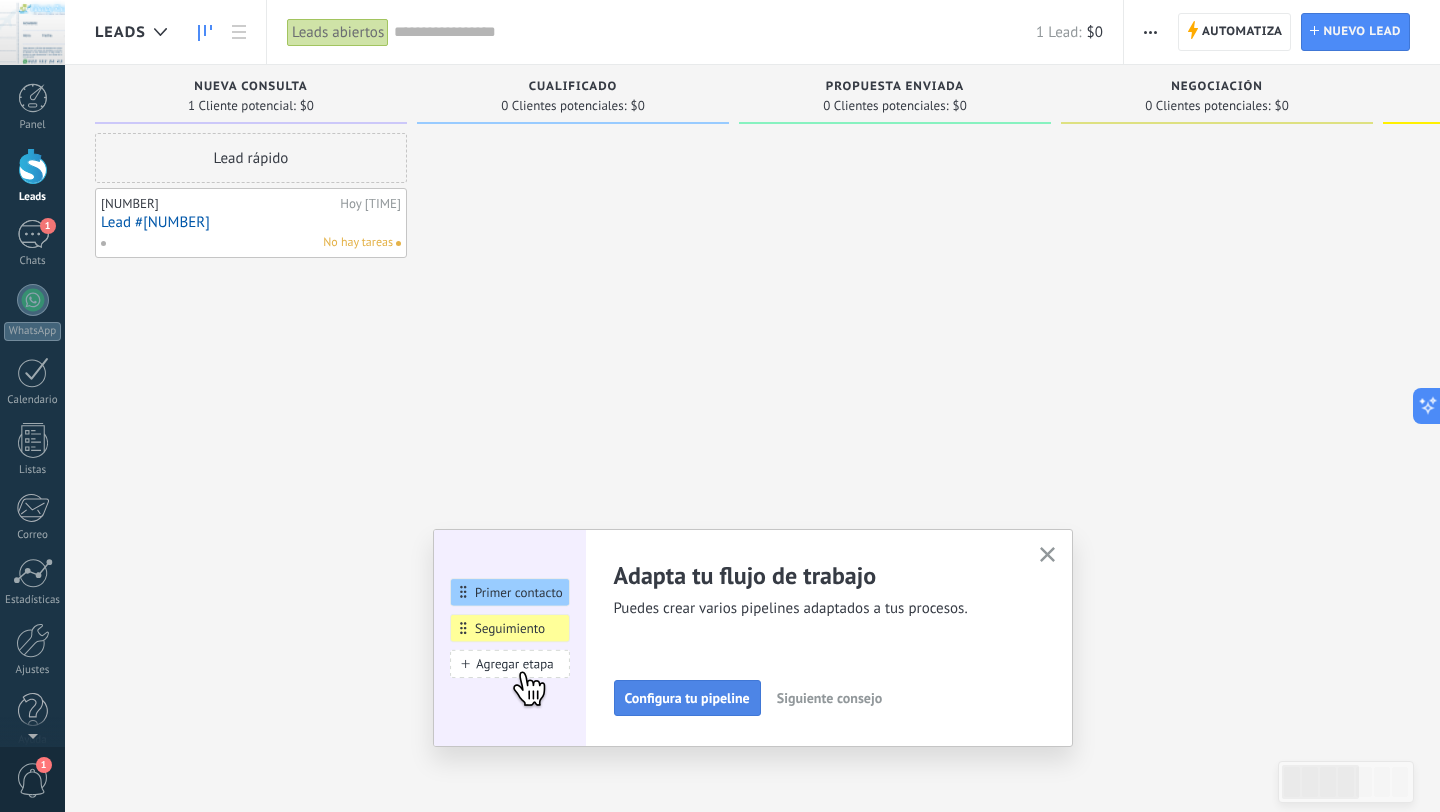 click on "Adapta tu flujo de trabajo Puedes crear varios pipelines adaptados a tus procesos. Configura tu pipeline Siguiente consejo Gana más leads en pocos clicks Puedes conversar con tus leads tanto en la bandeja de entrada y en tu pipeline Conecta más fuentes Siguiente consejo ¿Necesitas ayuda de expertos? Nuestros socios oficiales pueden hacer todo, desde la consultoría hasta el desarrollo y más allá. Contratar a un socio de Kommo Siguiente consejo" at bounding box center (753, 638) 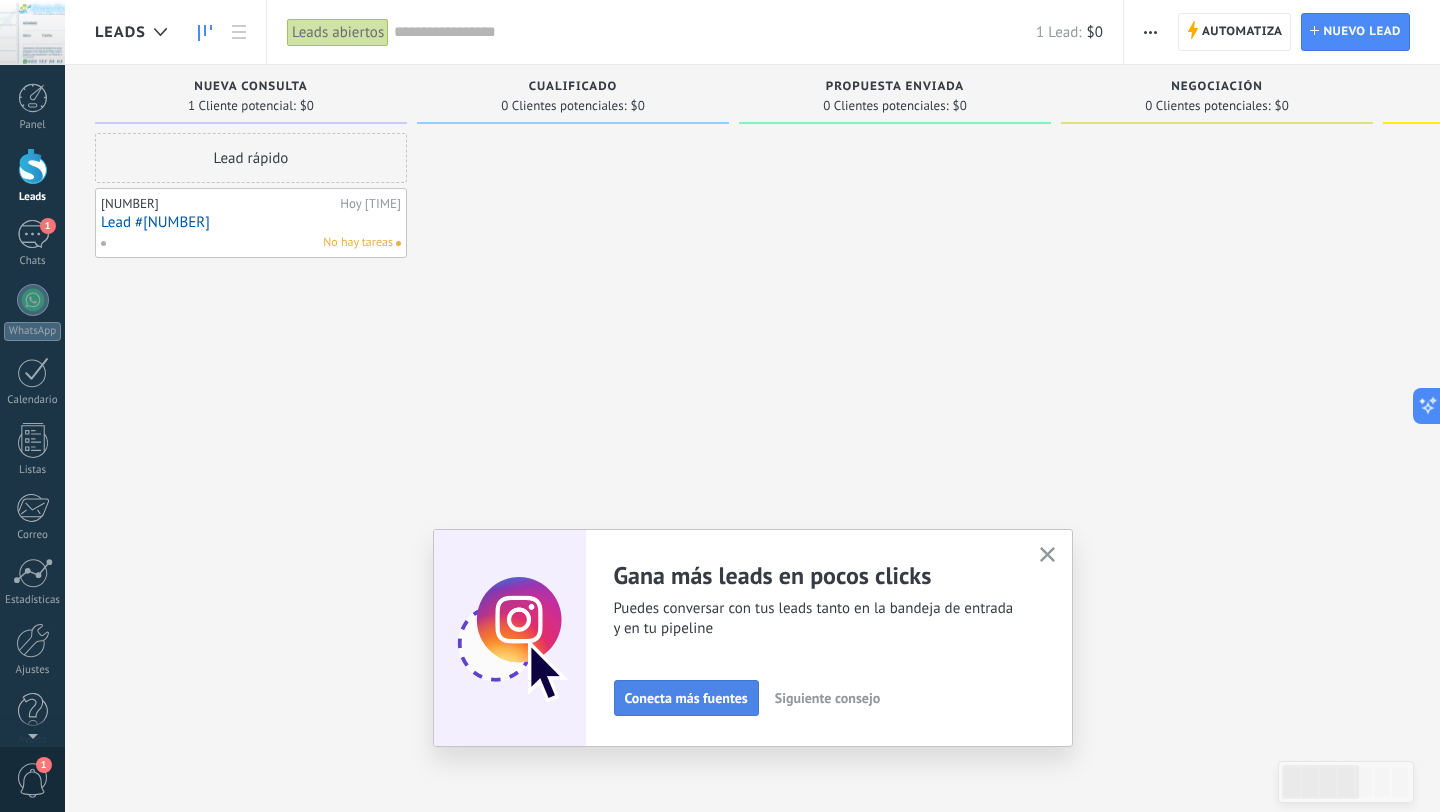 click on "Conecta más fuentes" at bounding box center [686, 698] 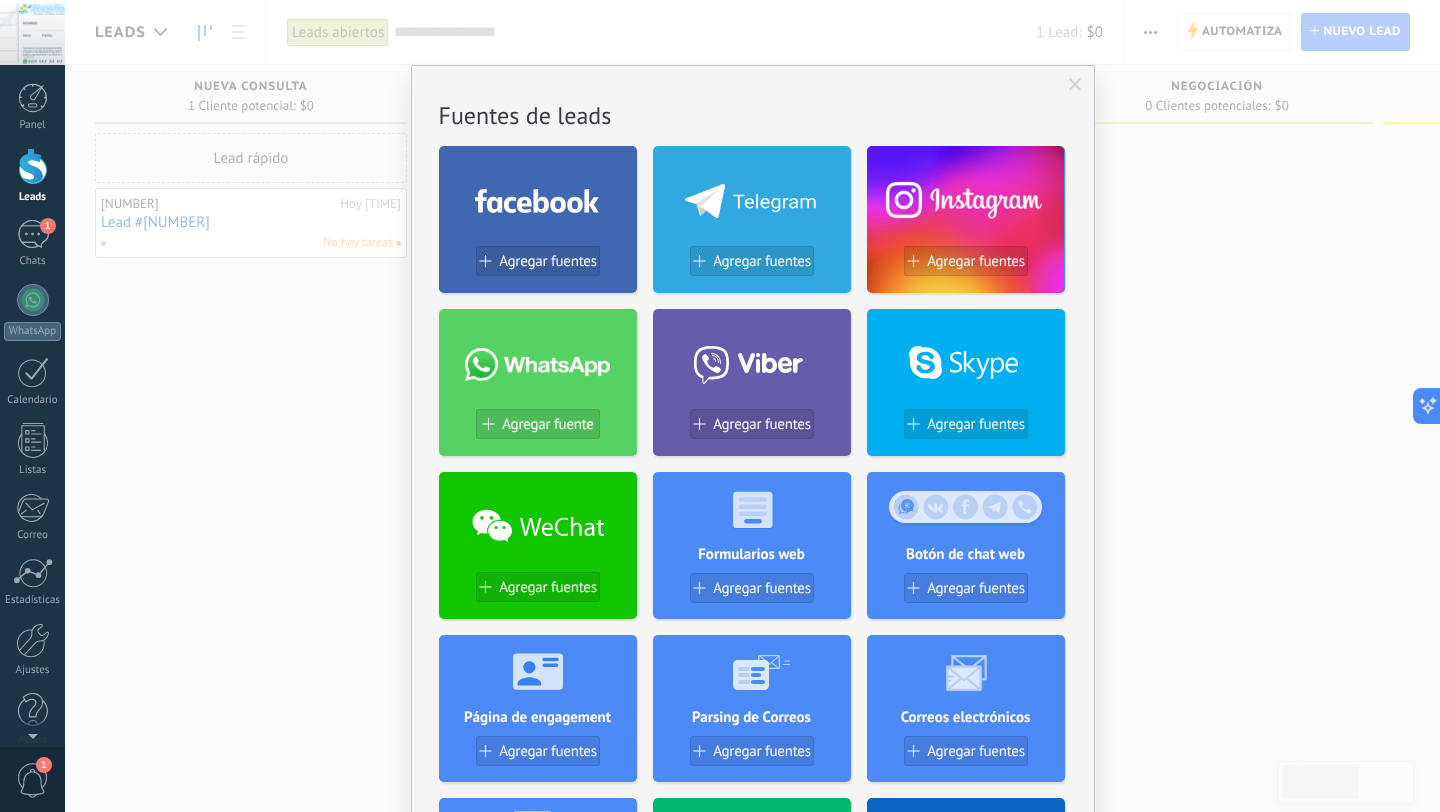 click on "WebConnect por [COMPANY] Reciba datos de cualquier fuente Instalar Avito por [COMPANY] Conecta la integración de Avito en un minuto Instalar Chatter - WA+ChatGPT via [COMPANY] Integración de WhatsApp, Telegram, Avito & VK Instalar Whatsapp de [COMPANY] Integración de Whatsapp y creador de bots Instalar Woocommerce Wordpress via [COMPANY] Conecte la tienda en minutos Instalar Contact Form 7 Wordpress by [COMPANY] Conecta formularios en minutos Instalar" at bounding box center [752, 406] 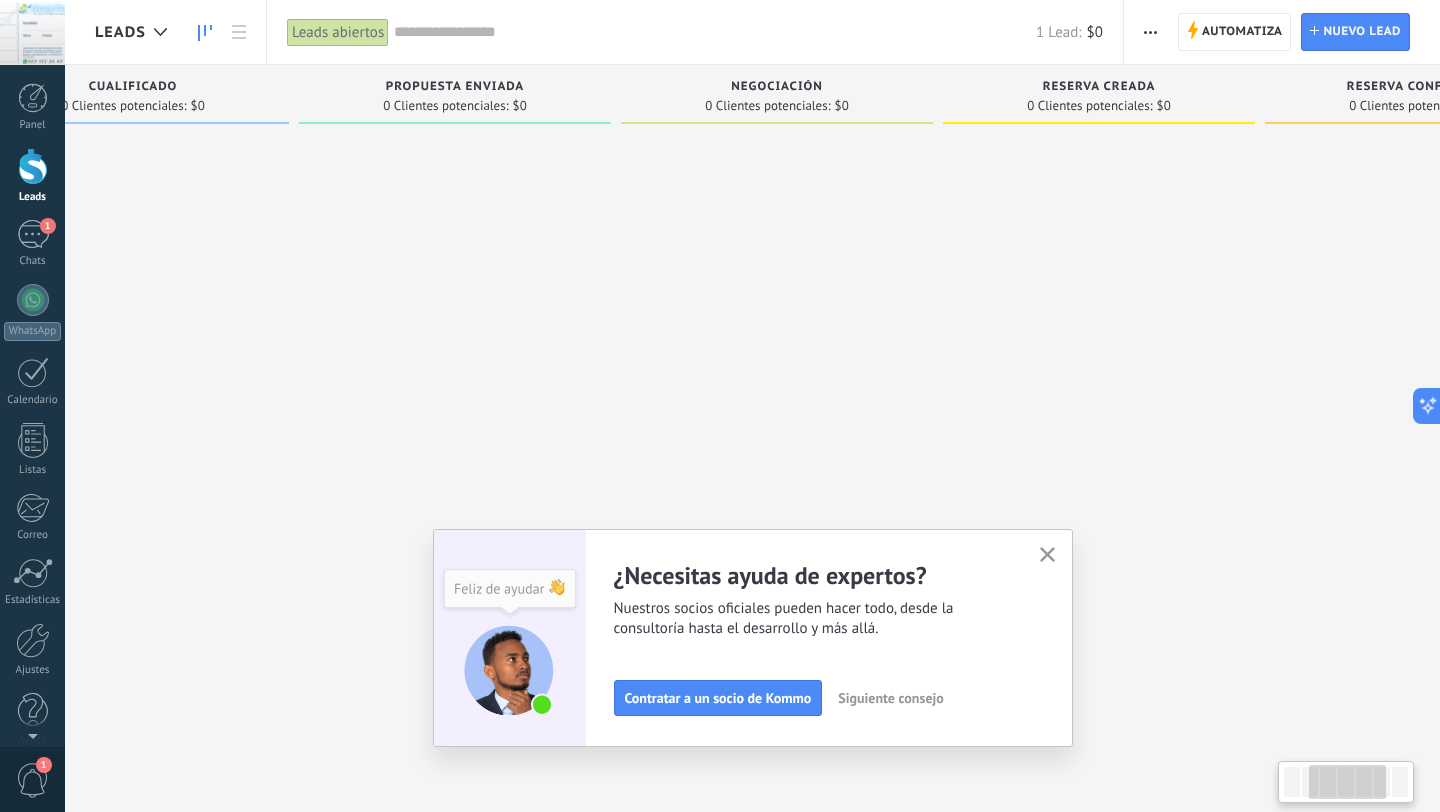 scroll, scrollTop: 0, scrollLeft: 929, axis: horizontal 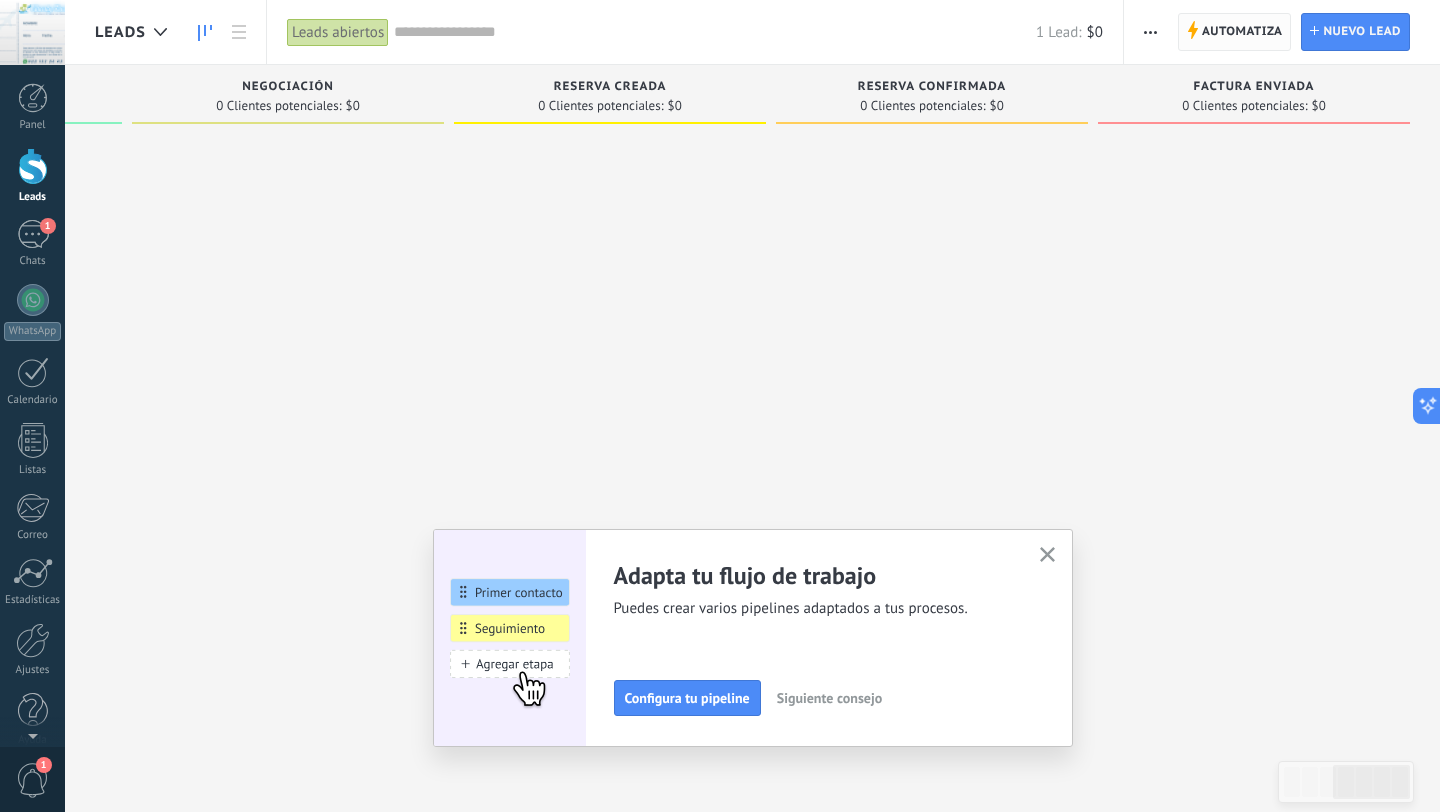 click on "Automatiza" at bounding box center (1242, 32) 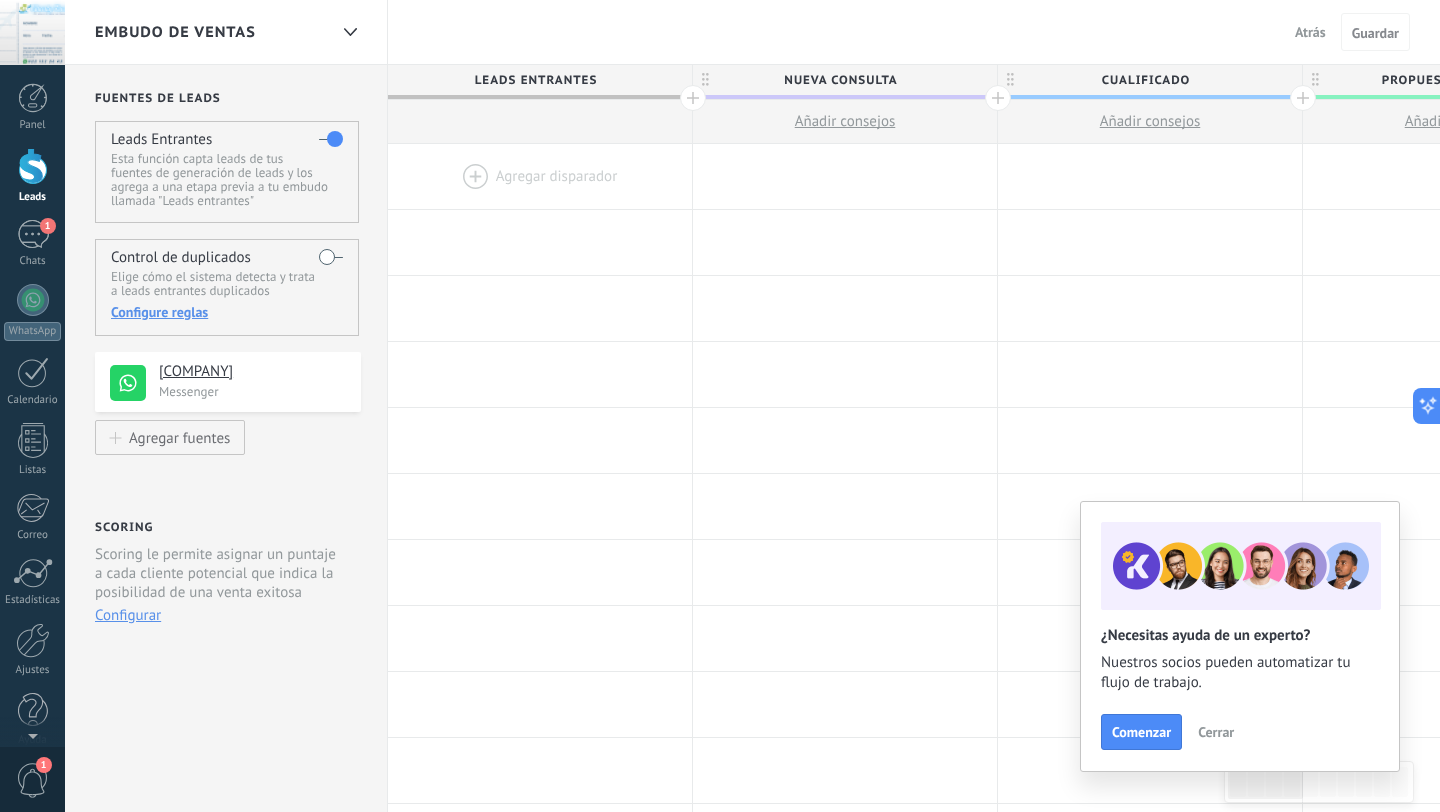 click at bounding box center (540, 176) 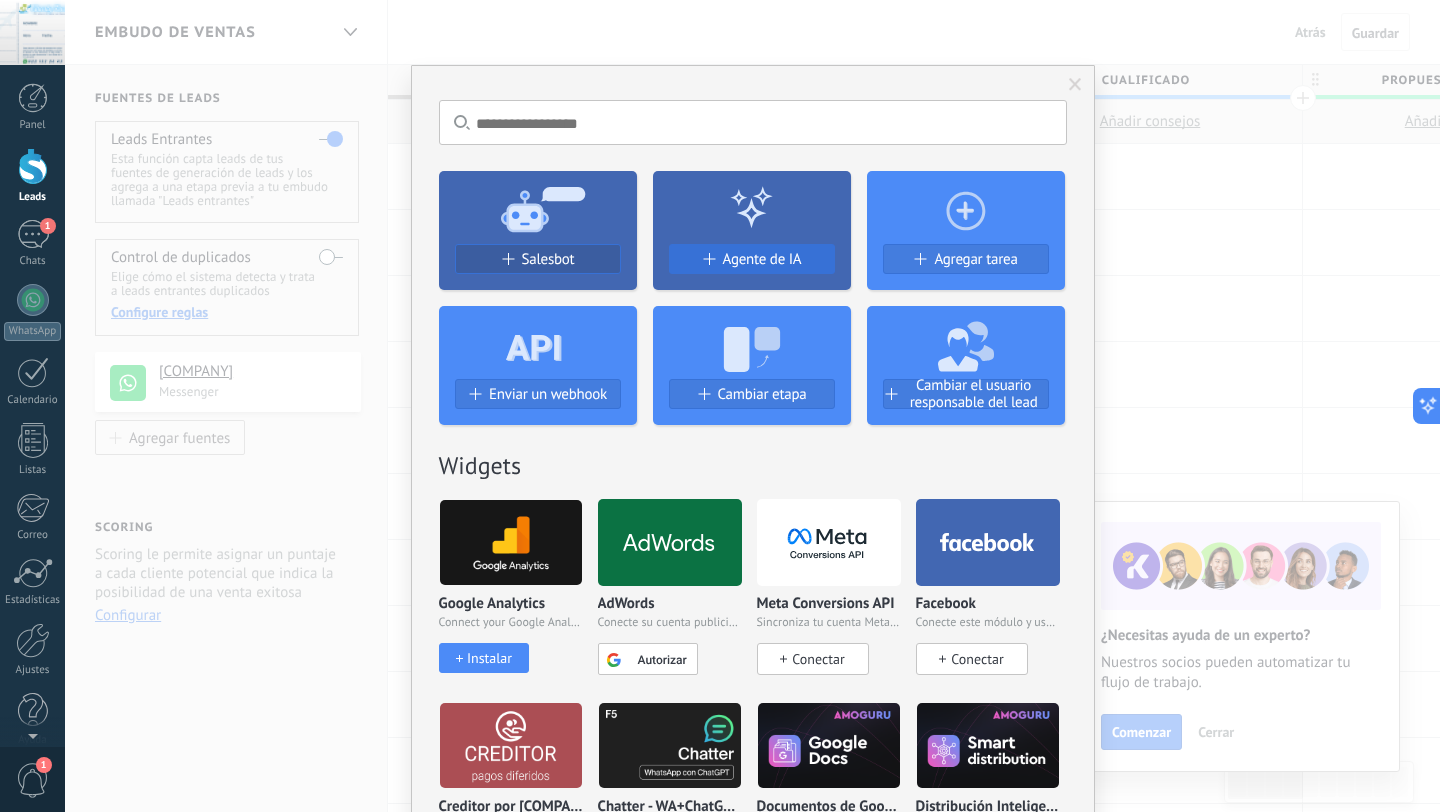 click on "Agente de IA" at bounding box center (548, 259) 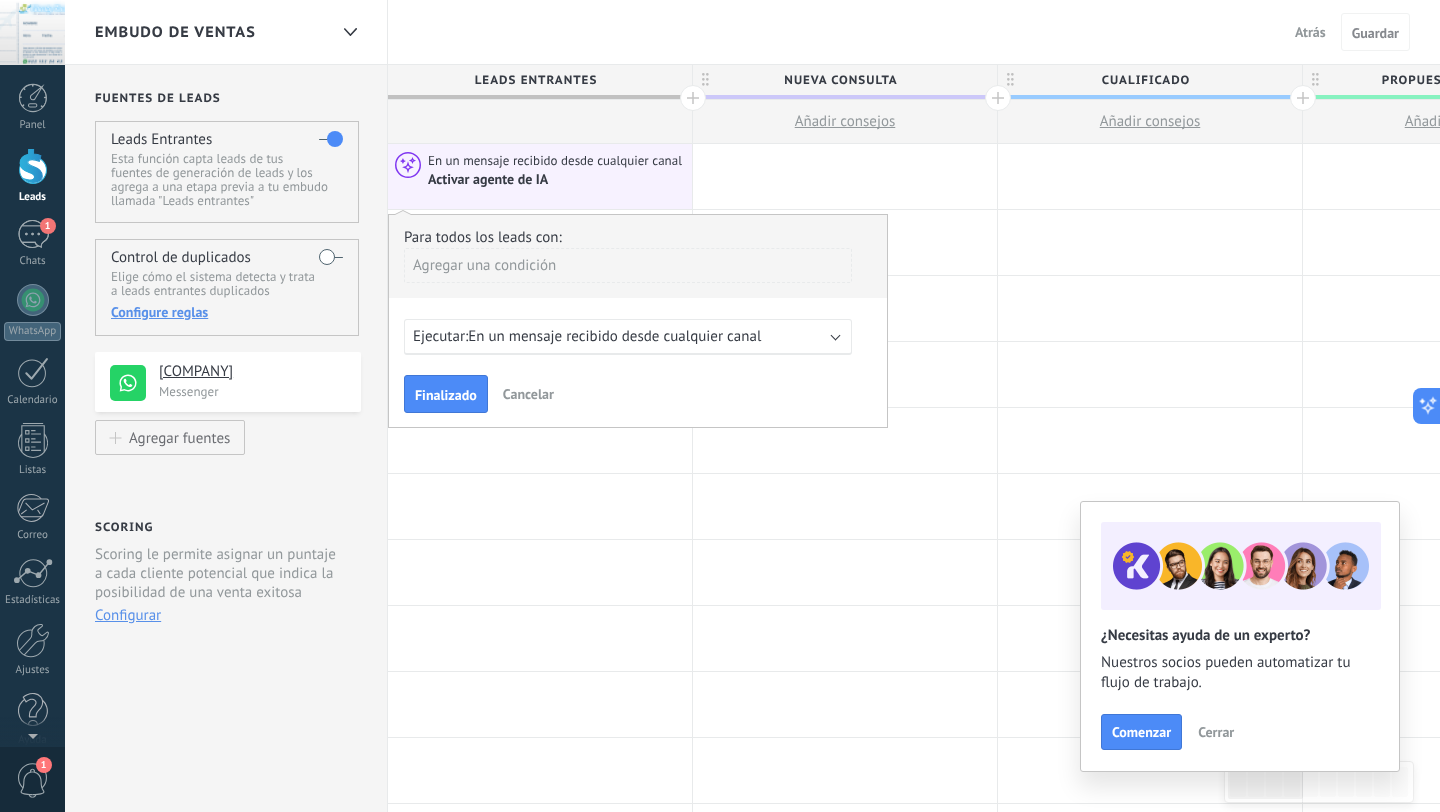 click on "Activar agente de IA" at bounding box center (489, 180) 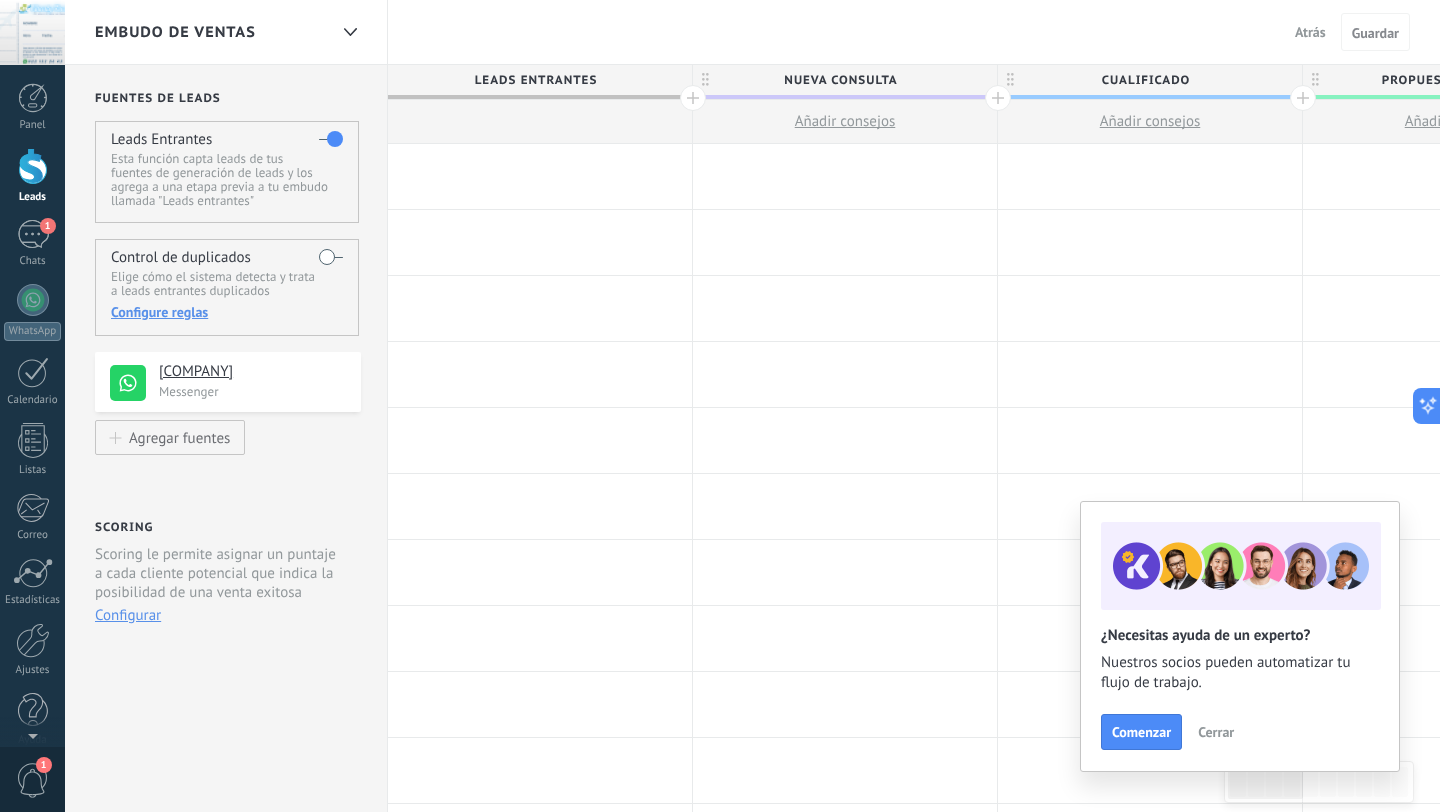 click at bounding box center (540, 176) 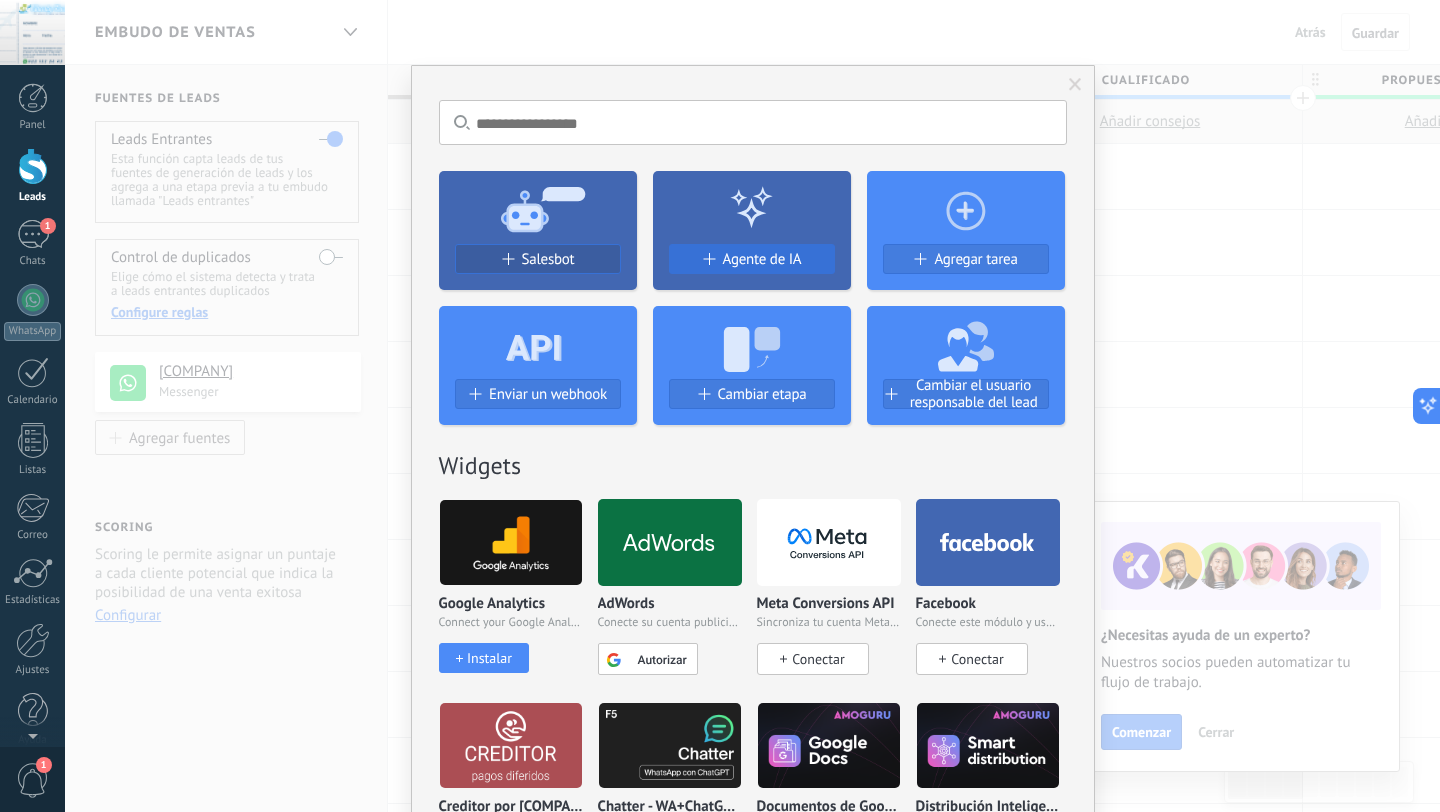 click on "Agente de IA" at bounding box center (548, 259) 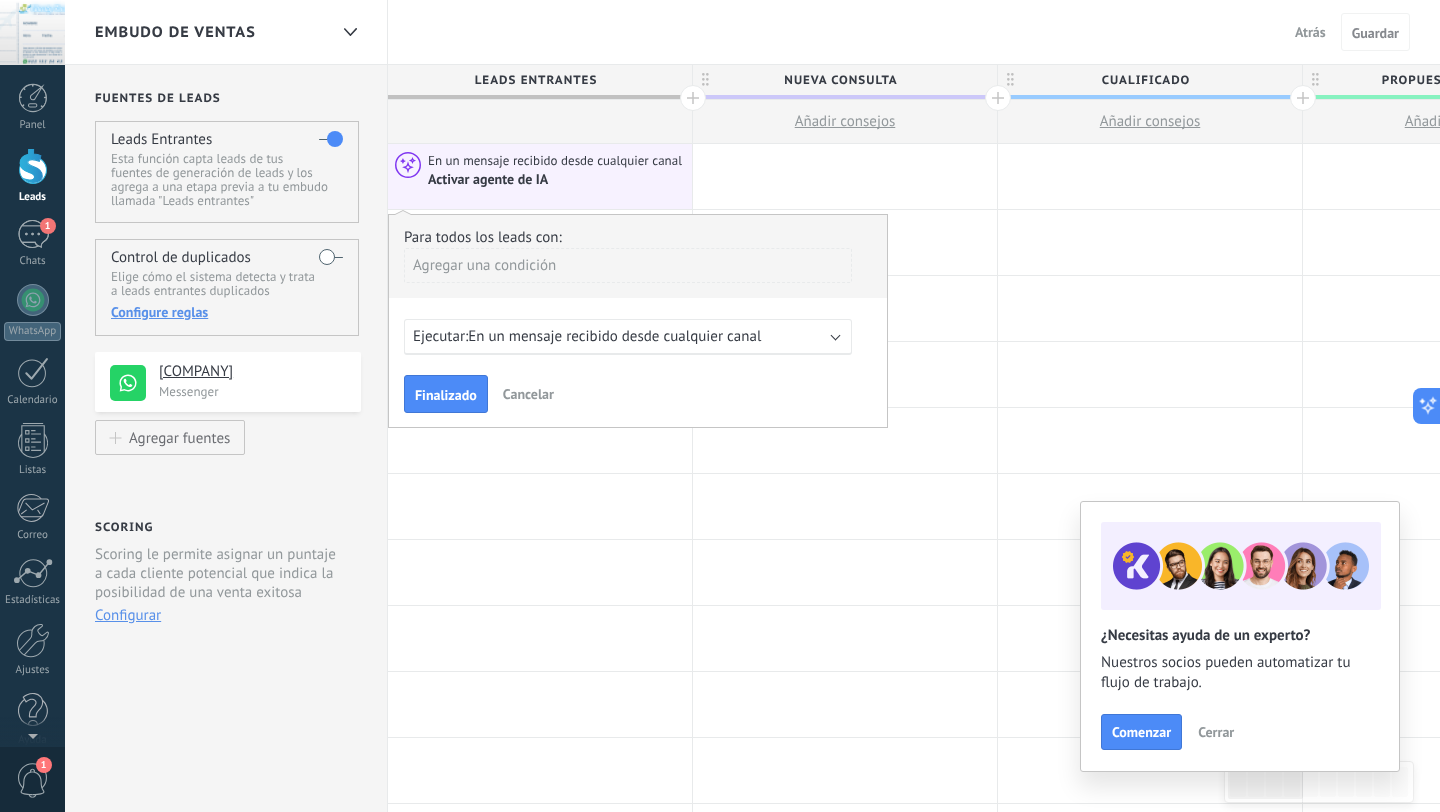 click on "En un mensaje recibido desde cualquier canal" at bounding box center (614, 336) 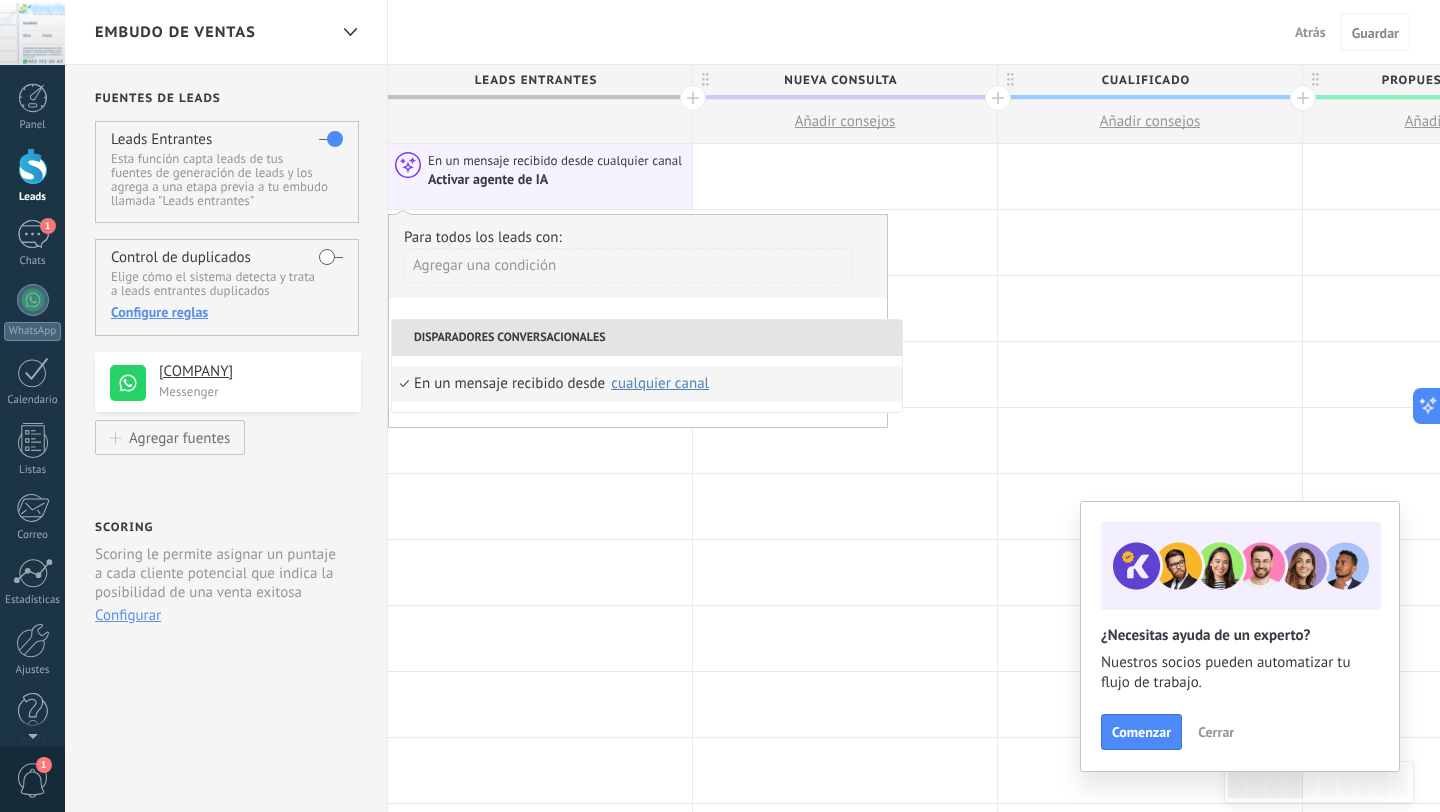 click on "Disparadores conversacionales En un mensaje recibido desde Seleccionar todo [COMPANY] cualquier canal" at bounding box center (647, 366) 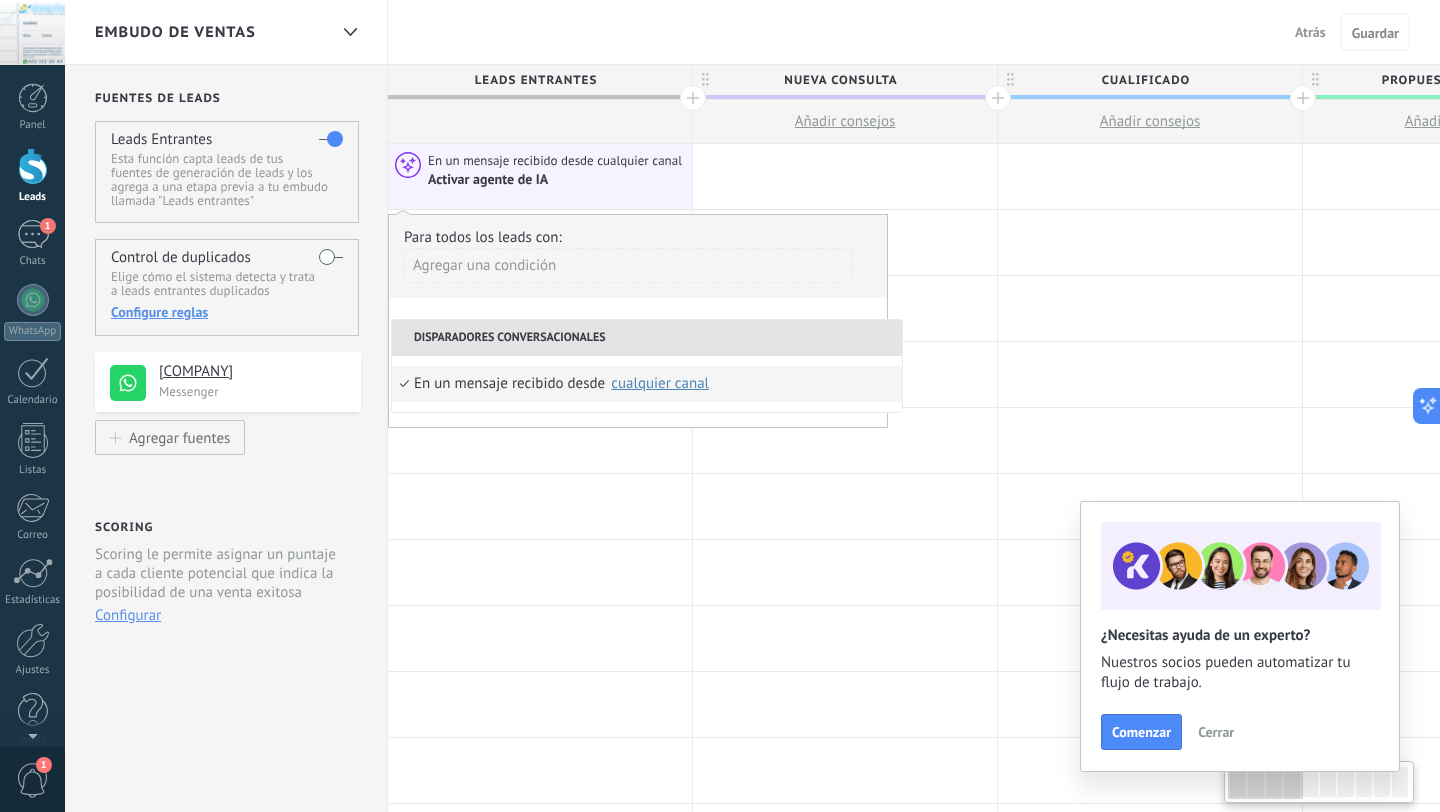 click on "Activar agente de IA" at bounding box center (557, 179) 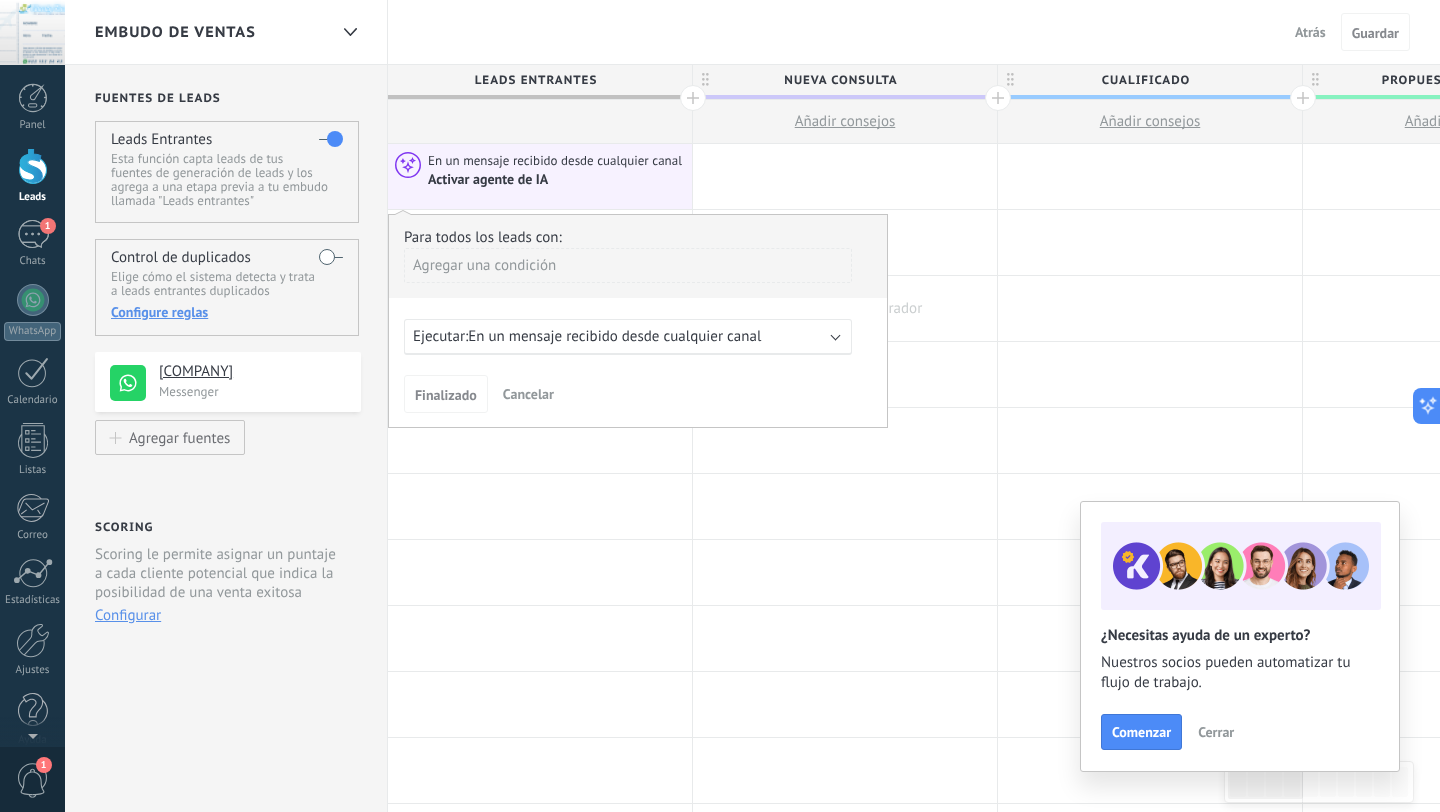 click at bounding box center [0, 0] 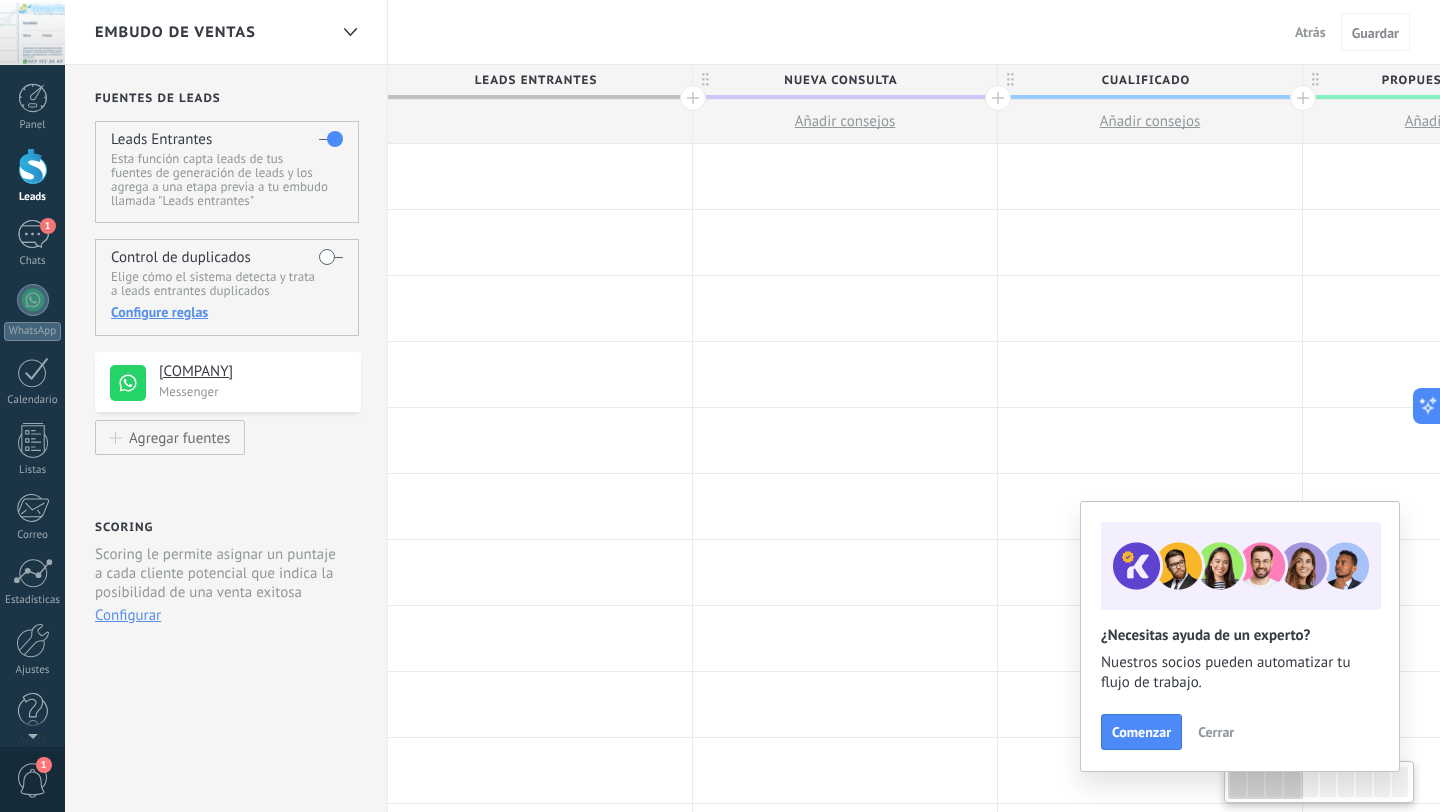 click at bounding box center [540, 122] 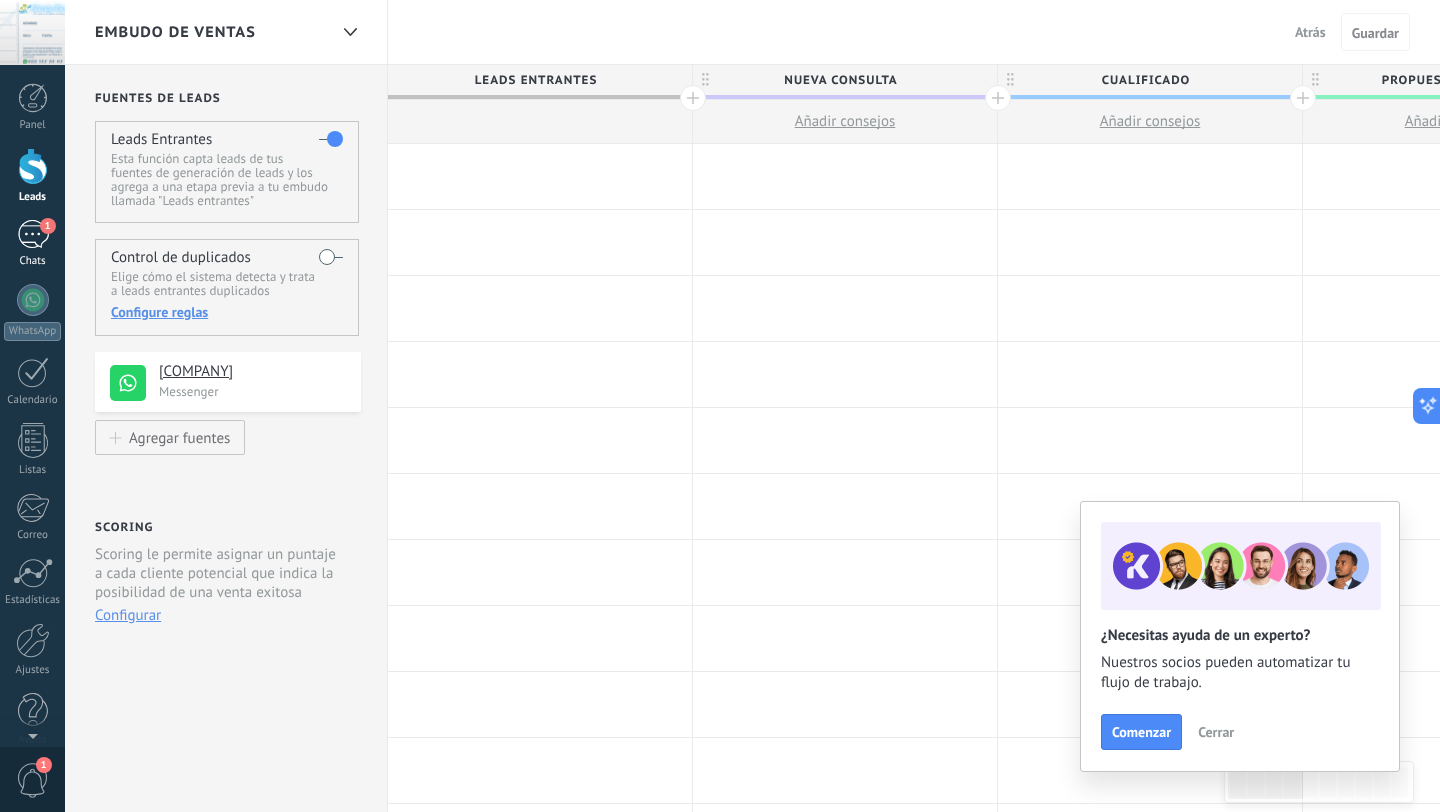 click on "1" at bounding box center (33, 234) 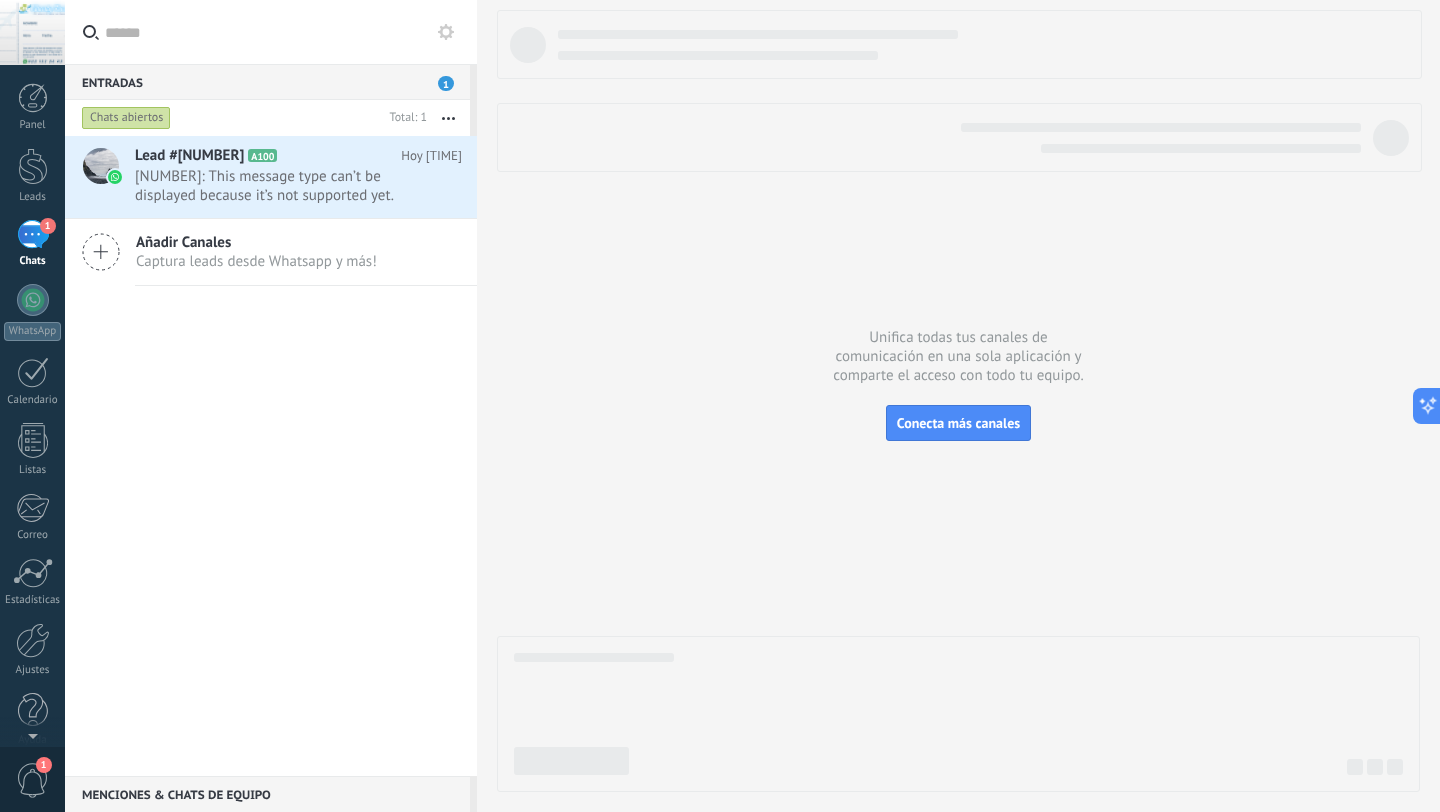 click at bounding box center [446, 32] 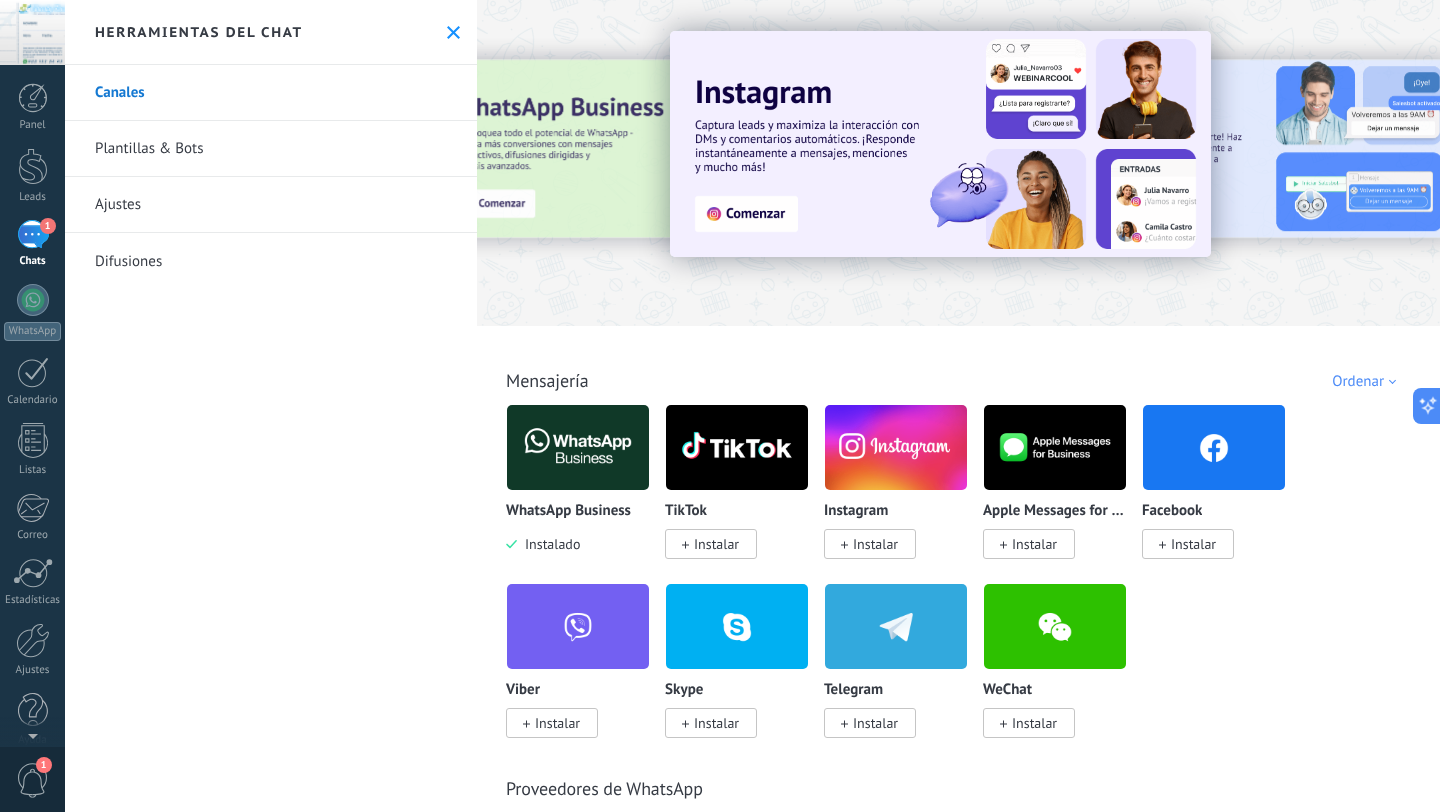 click on "Plantillas & Bots" at bounding box center (271, 149) 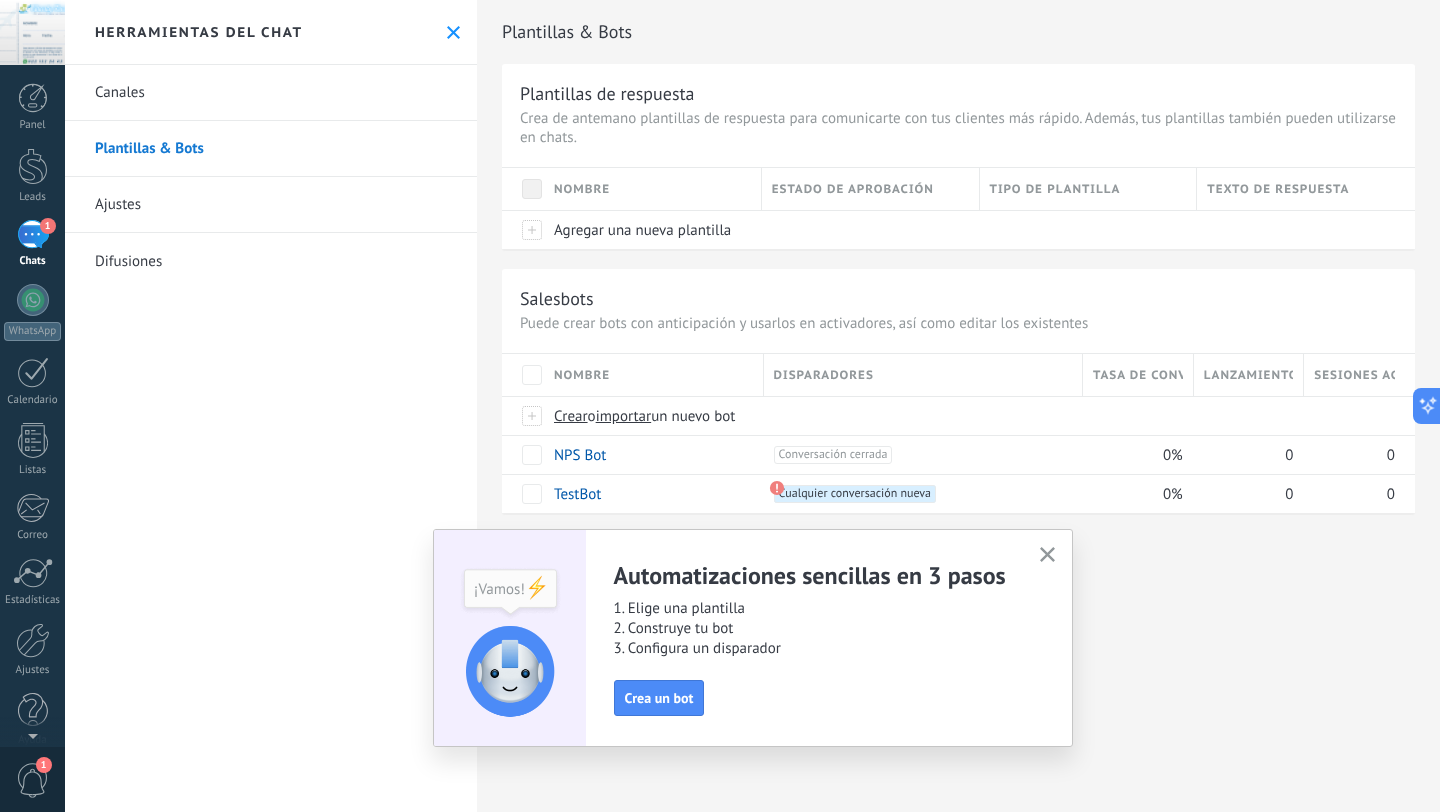 click on "Ajustes" at bounding box center [271, 205] 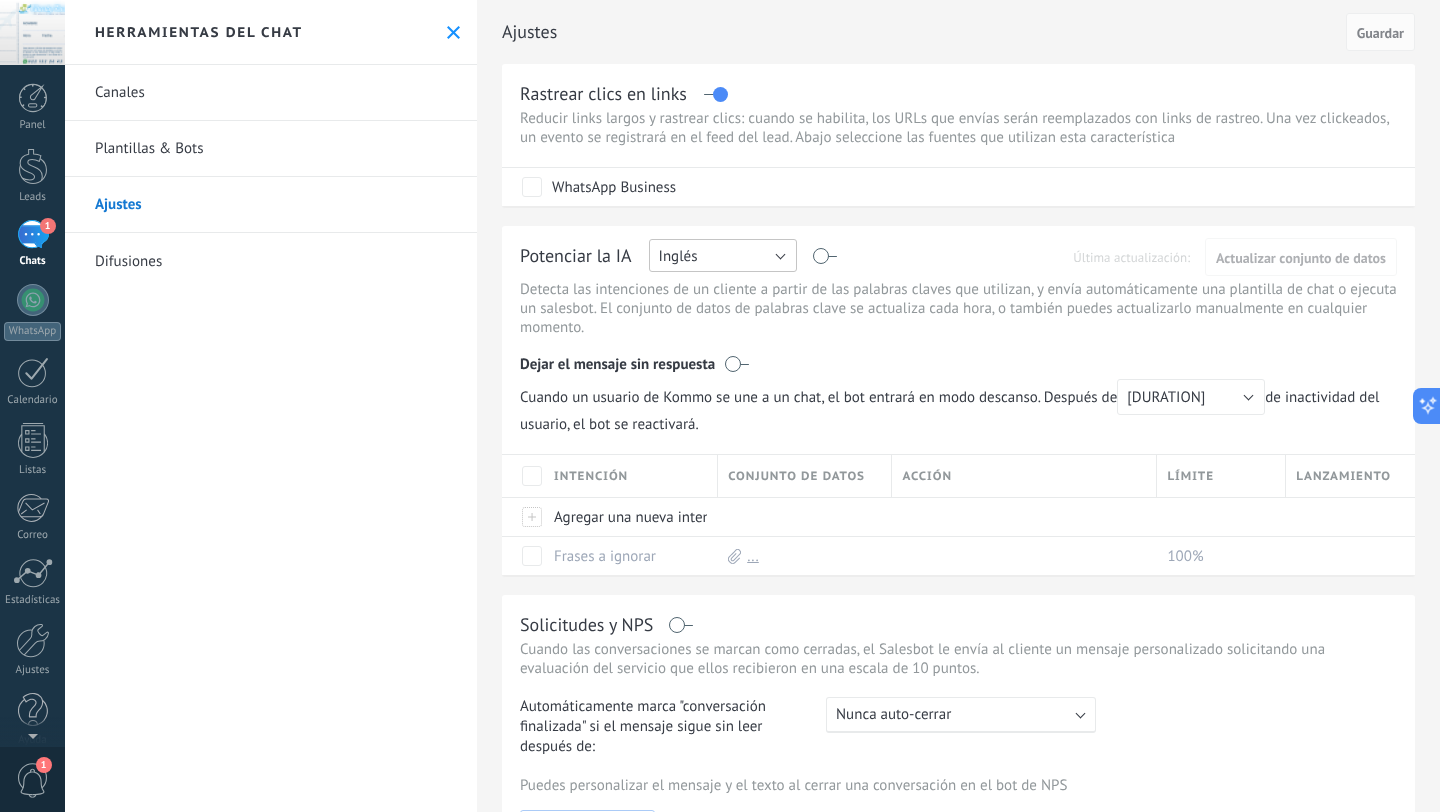 click on "Inglés" at bounding box center (723, 255) 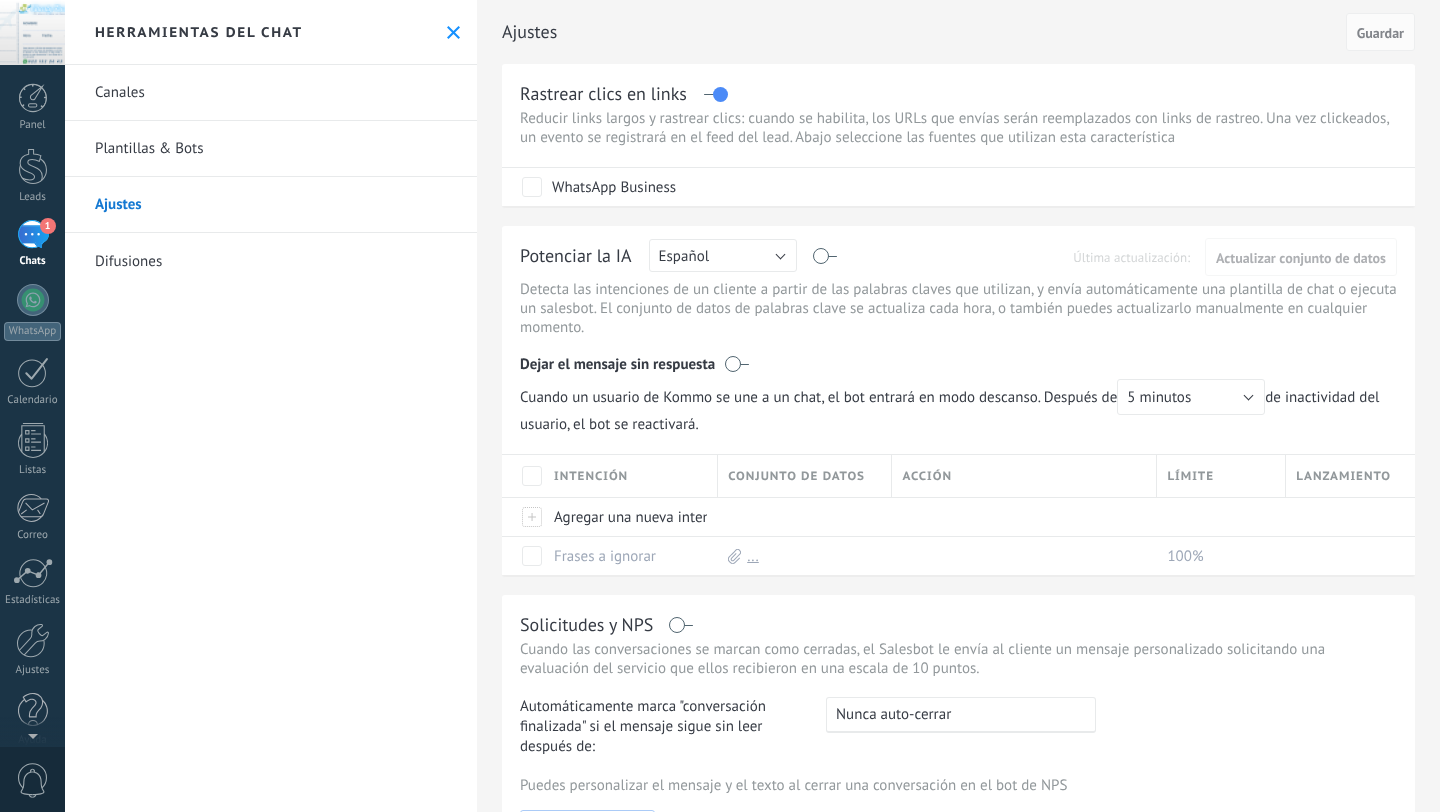 scroll, scrollTop: 0, scrollLeft: 0, axis: both 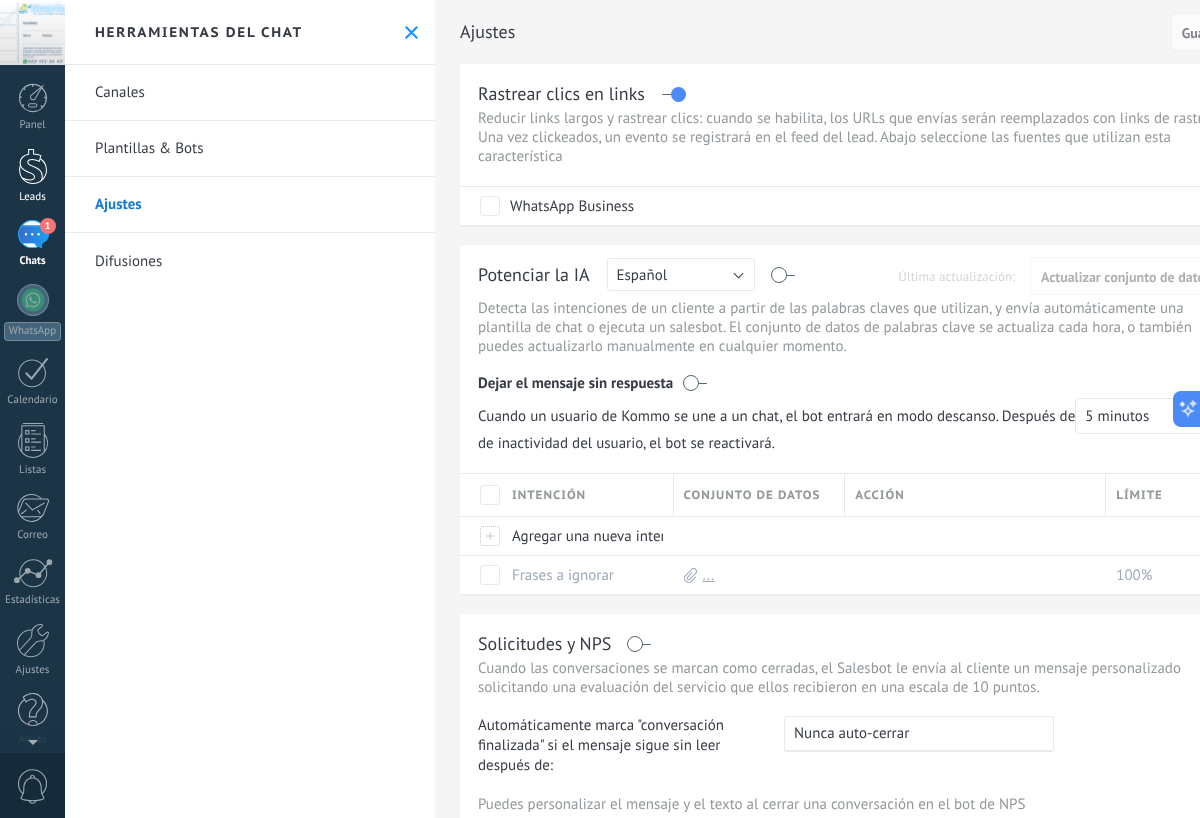click at bounding box center (33, 166) 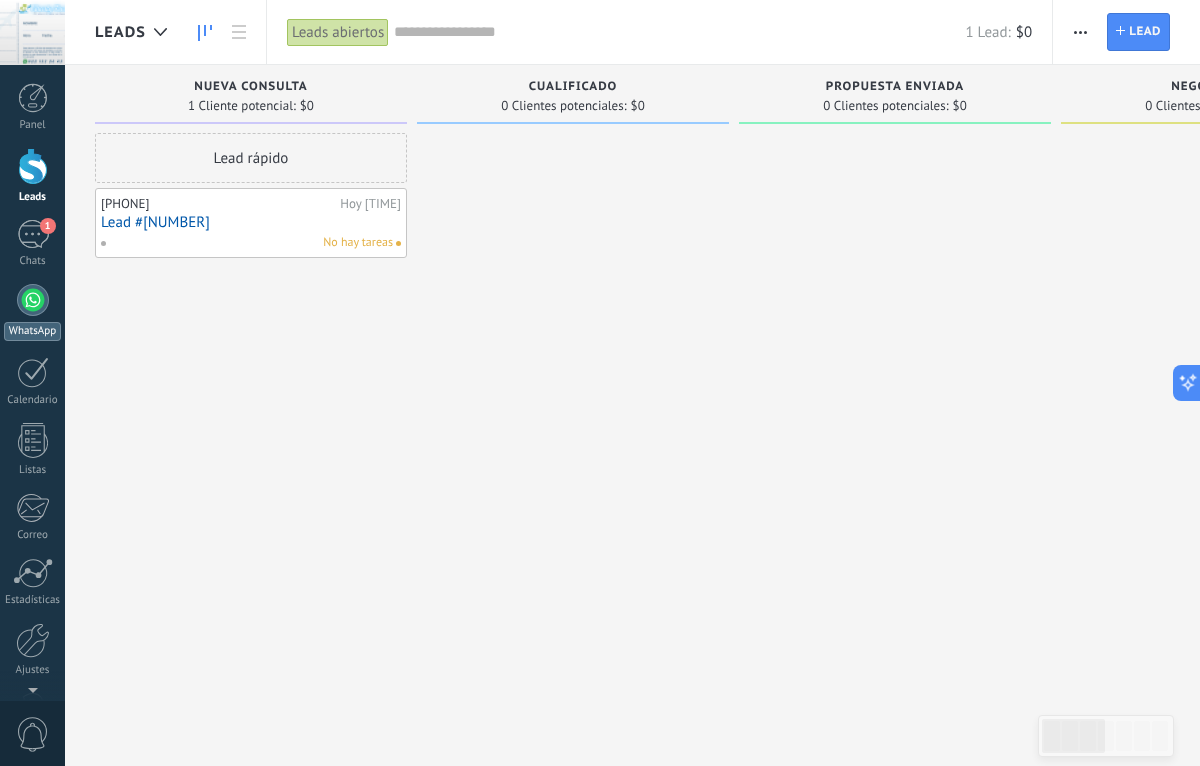 click at bounding box center (33, 300) 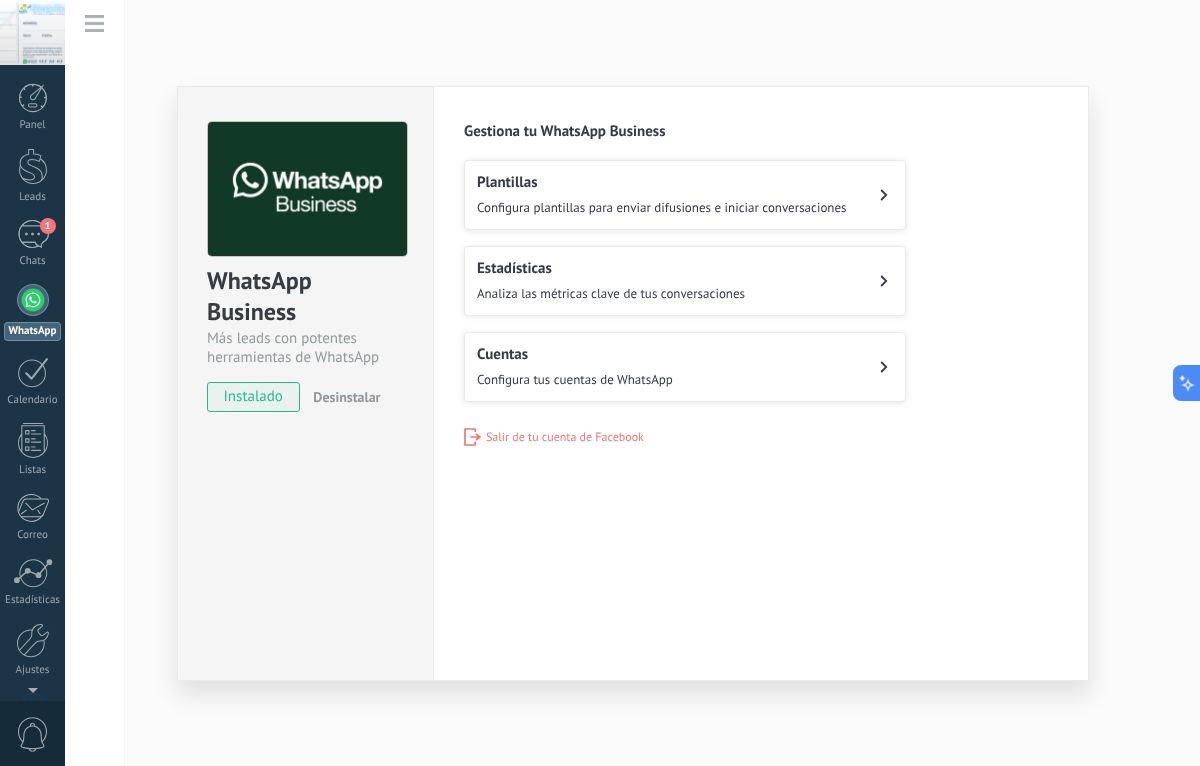 click on "Cuentas Configura tus cuentas de WhatsApp" at bounding box center [662, 195] 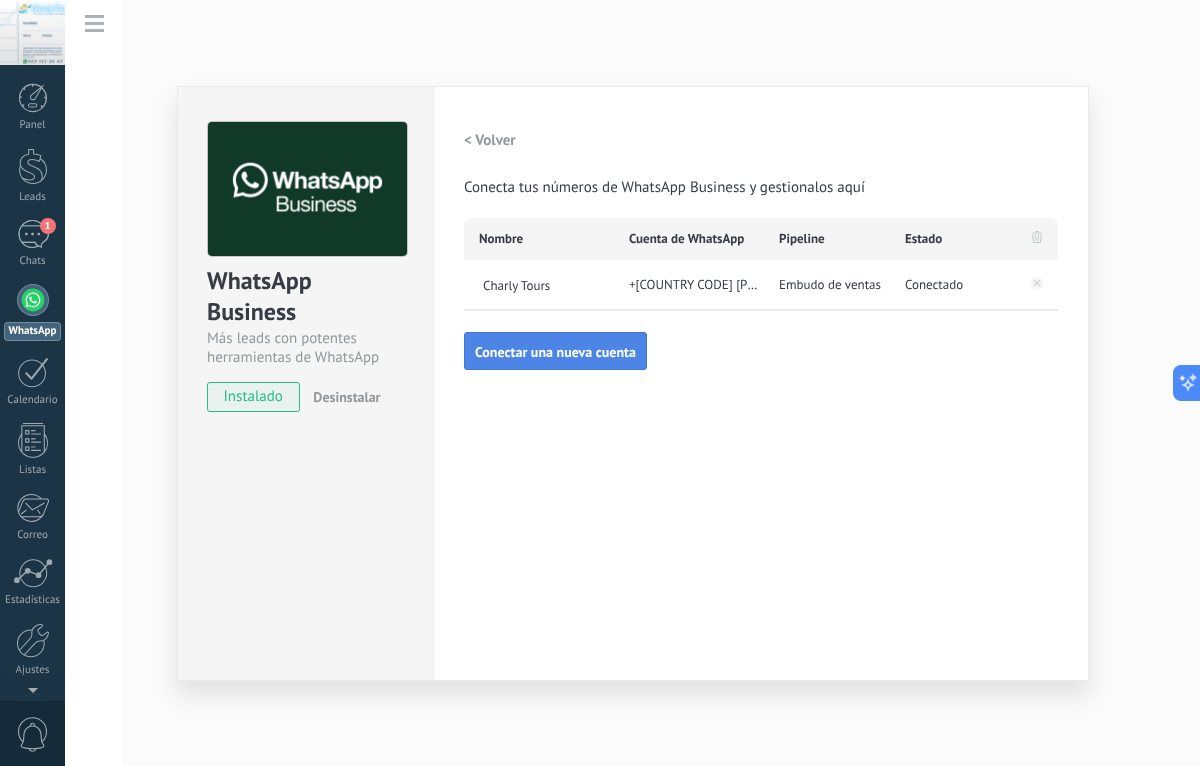 click on "Conectar una nueva cuenta" at bounding box center (555, 352) 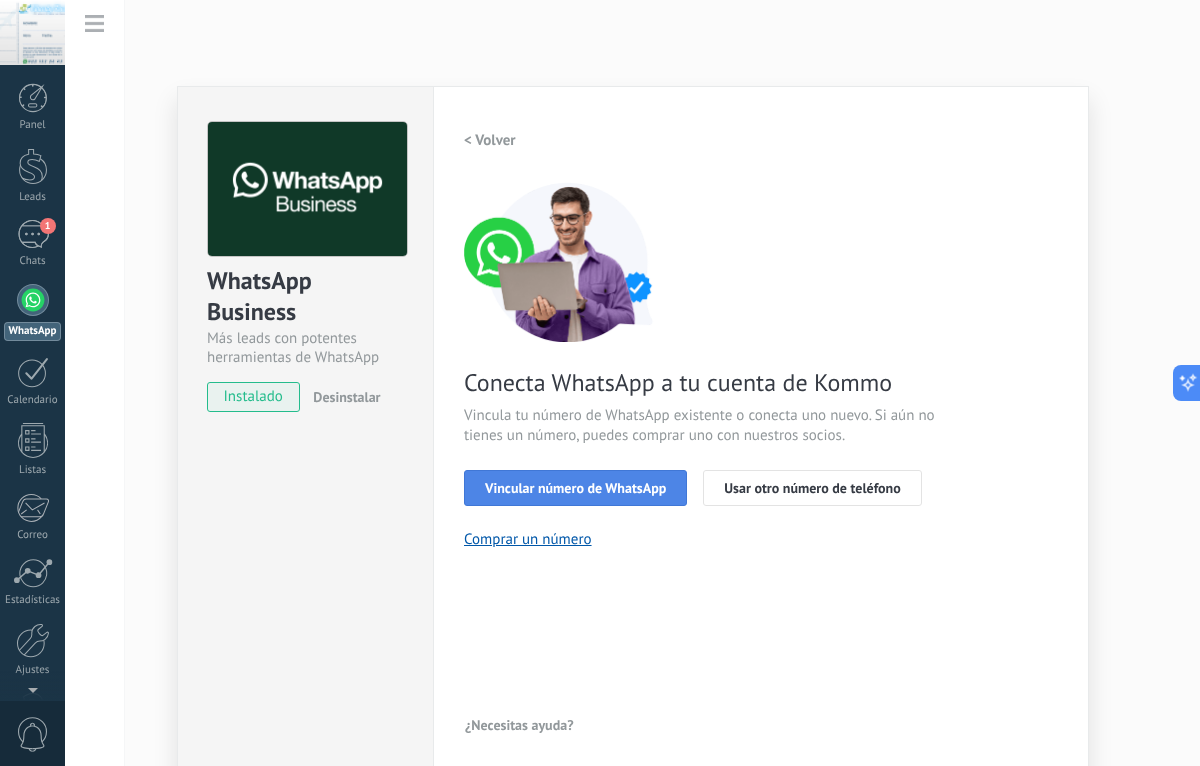 click on "Vincular número de WhatsApp" at bounding box center [575, 488] 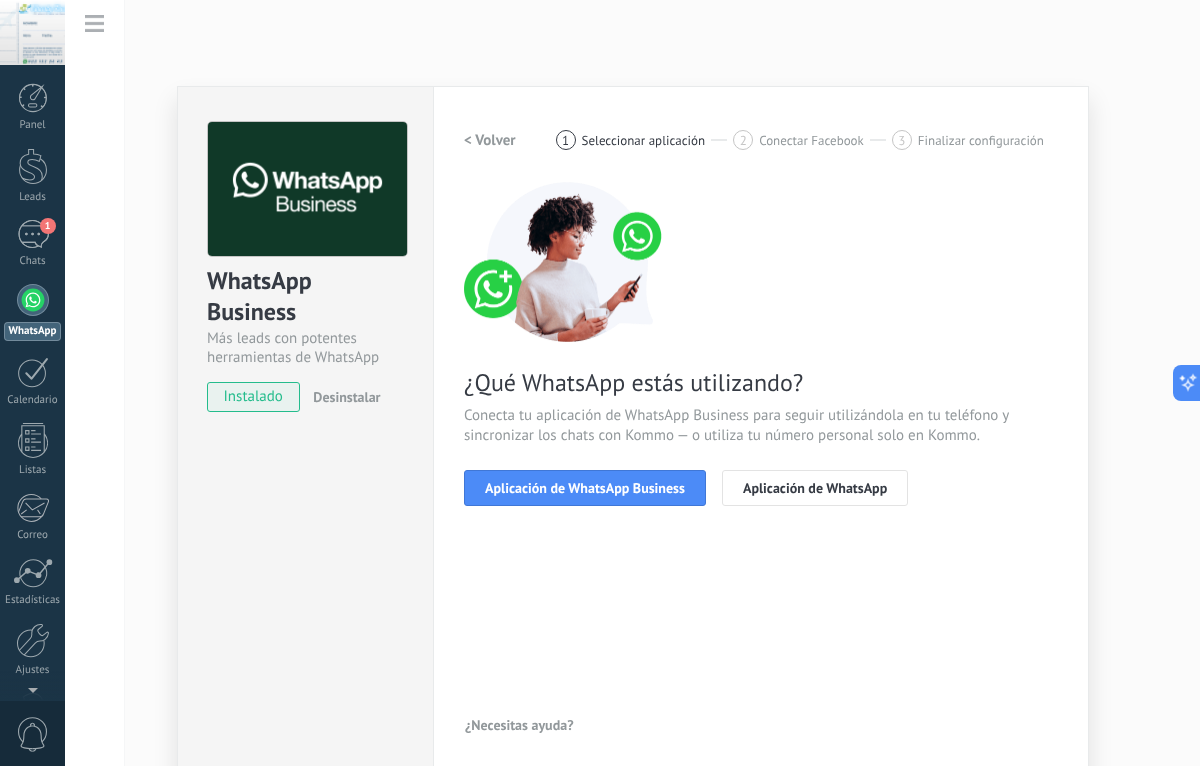 click on "Aplicación de WhatsApp Business" at bounding box center [585, 488] 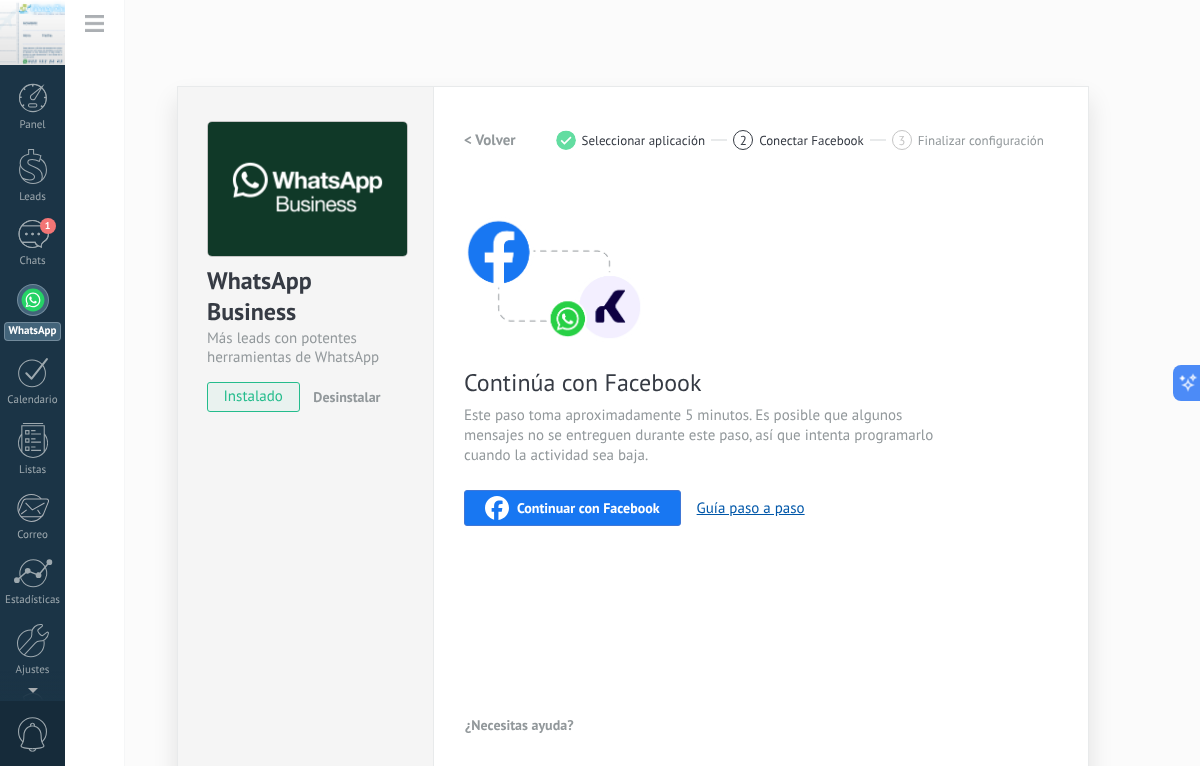 click on "Continuar con Facebook" at bounding box center (572, 508) 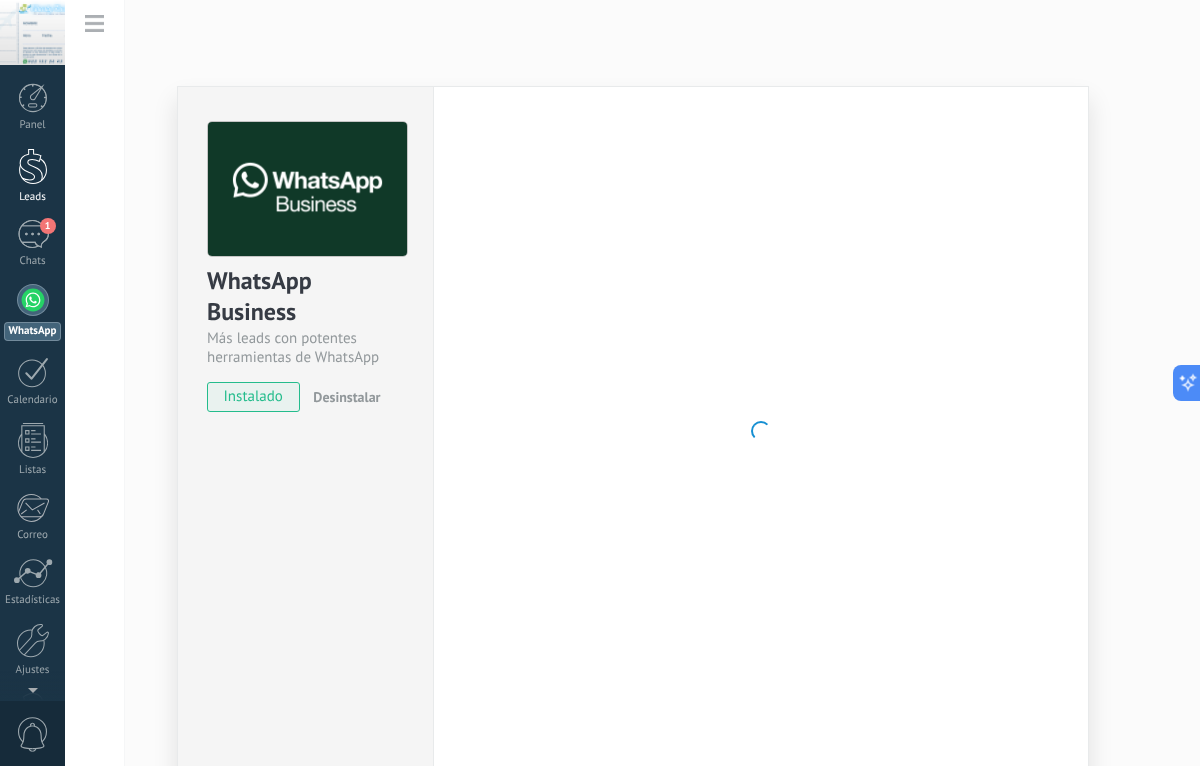 click at bounding box center (33, 166) 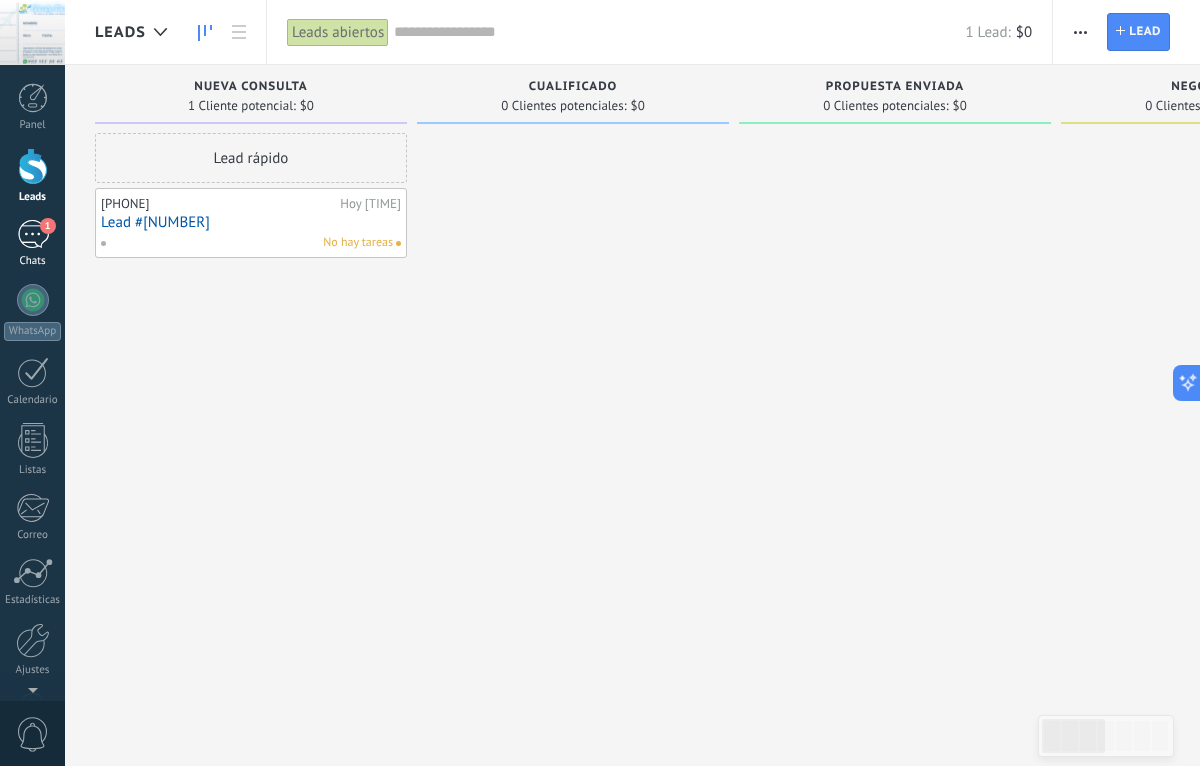 click on "1" at bounding box center [33, 234] 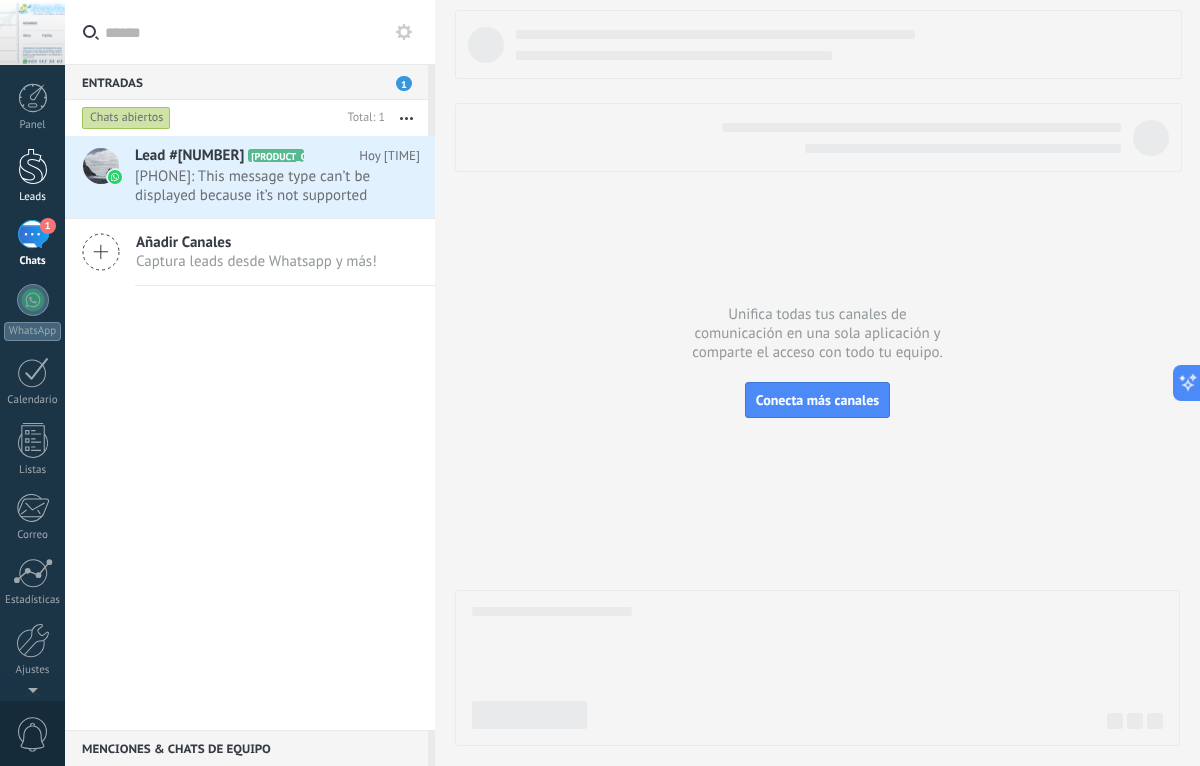 click at bounding box center (33, 166) 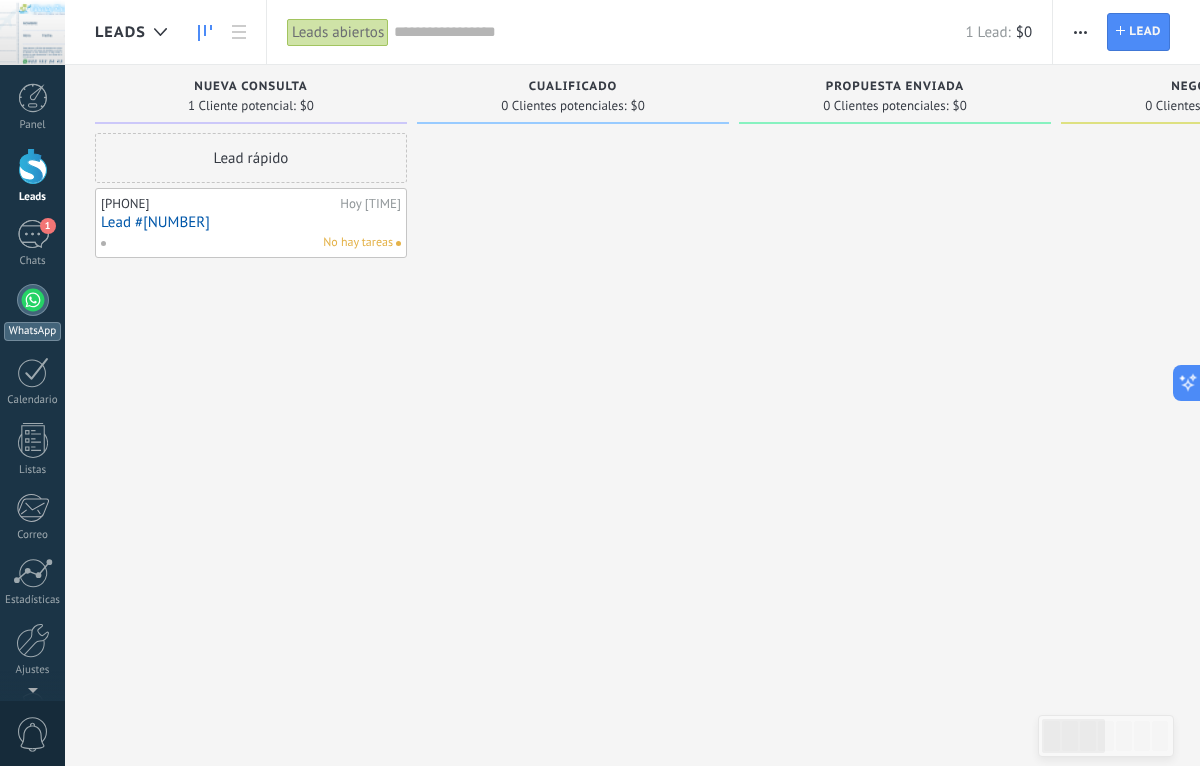 click at bounding box center [33, 300] 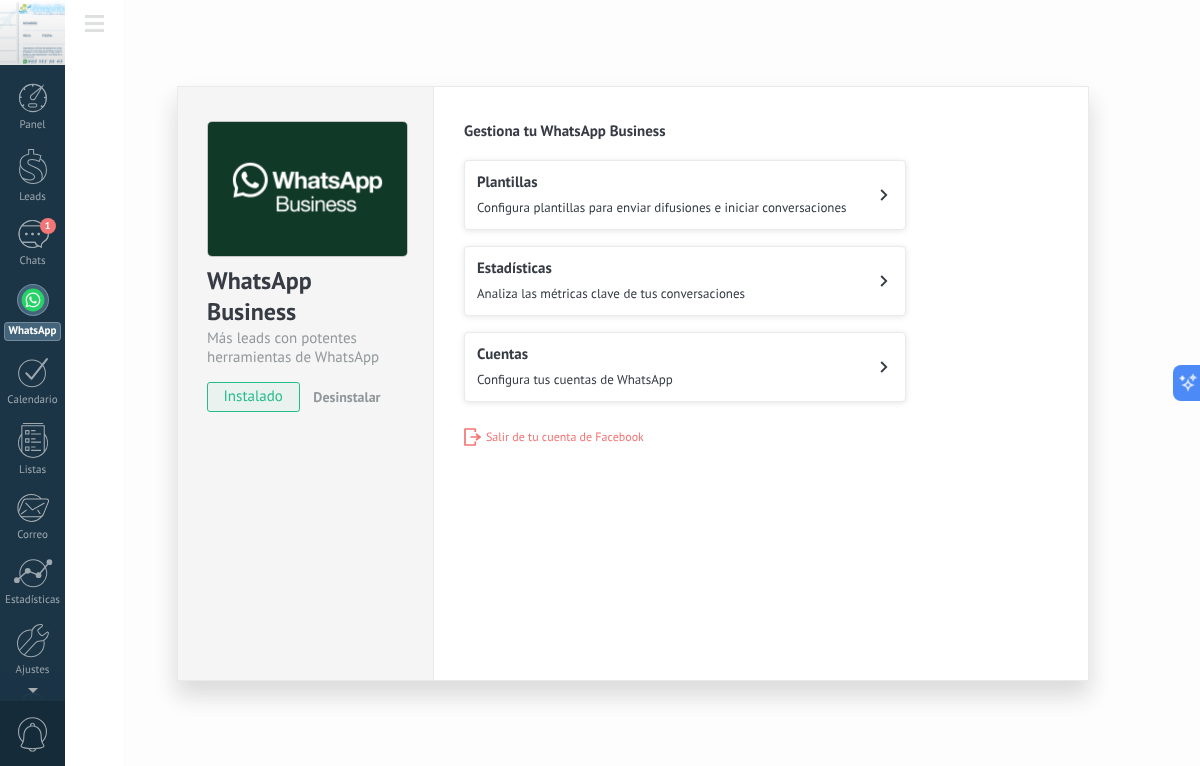 click on "Cuentas Configura tus cuentas de WhatsApp" at bounding box center (685, 367) 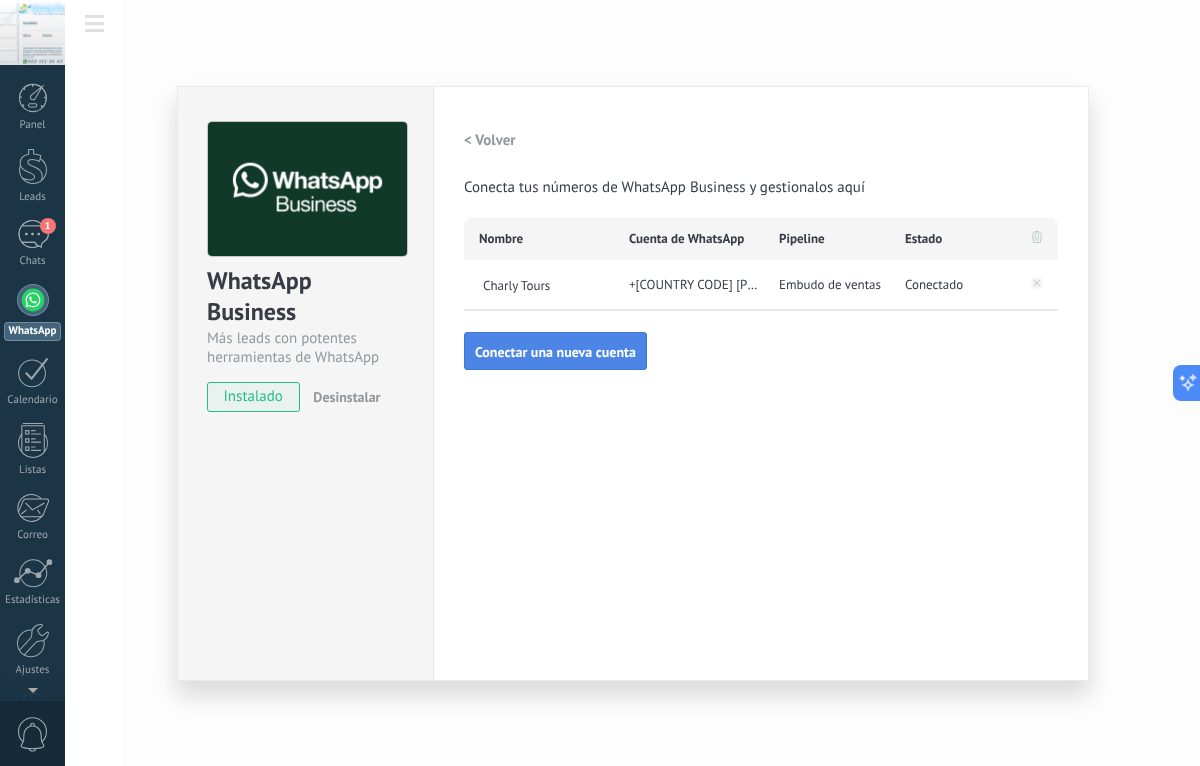 click on "Conectar una nueva cuenta" at bounding box center (555, 352) 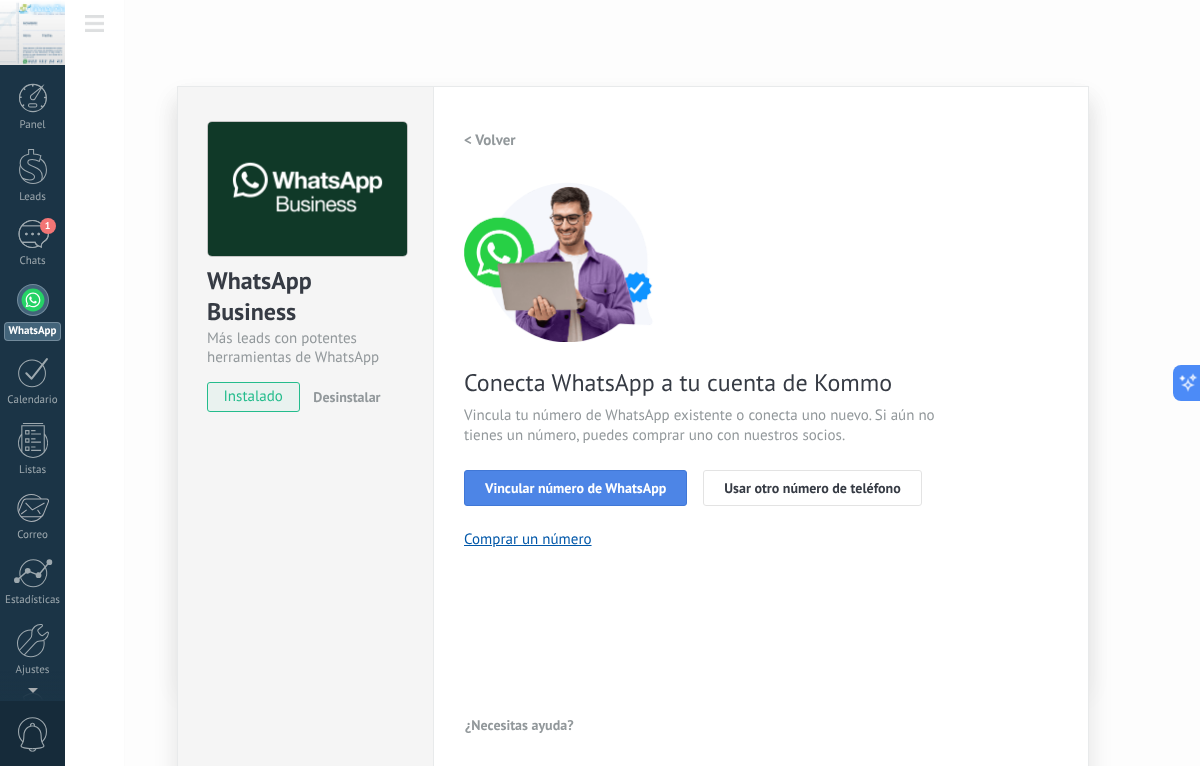 click on "Vincular número de WhatsApp" at bounding box center [575, 488] 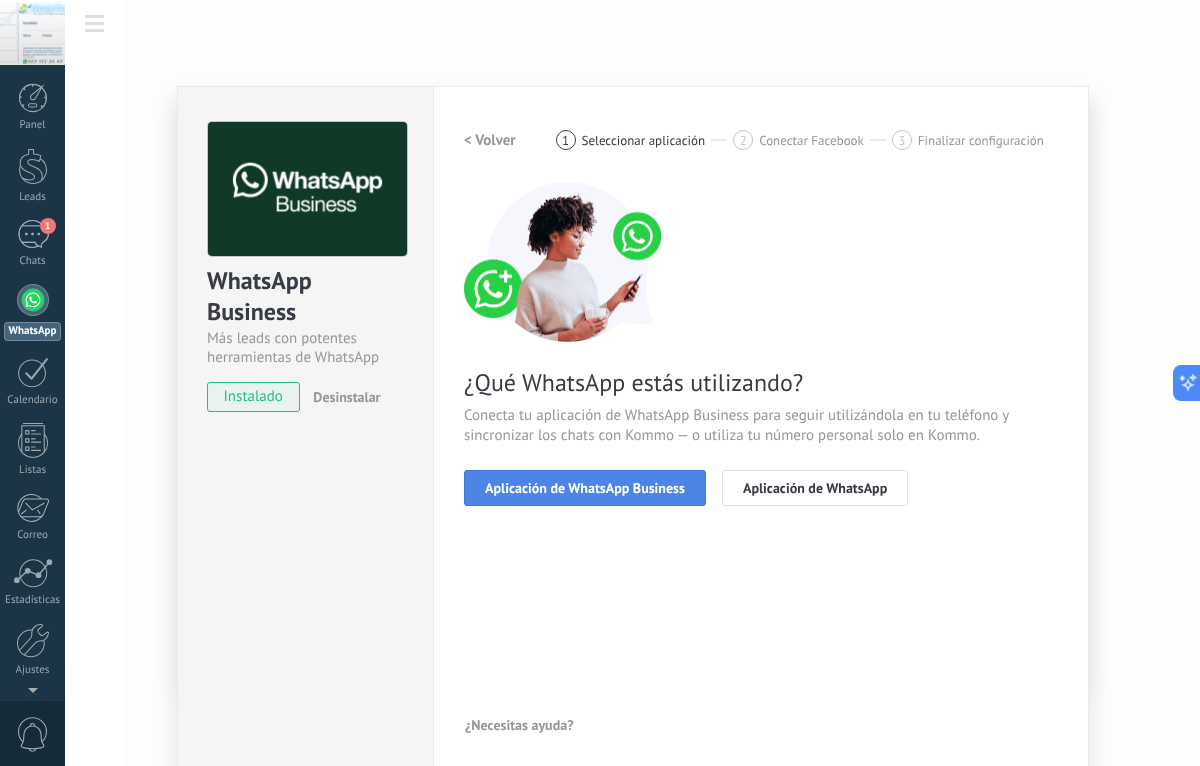 click on "Aplicación de WhatsApp Business" at bounding box center [585, 488] 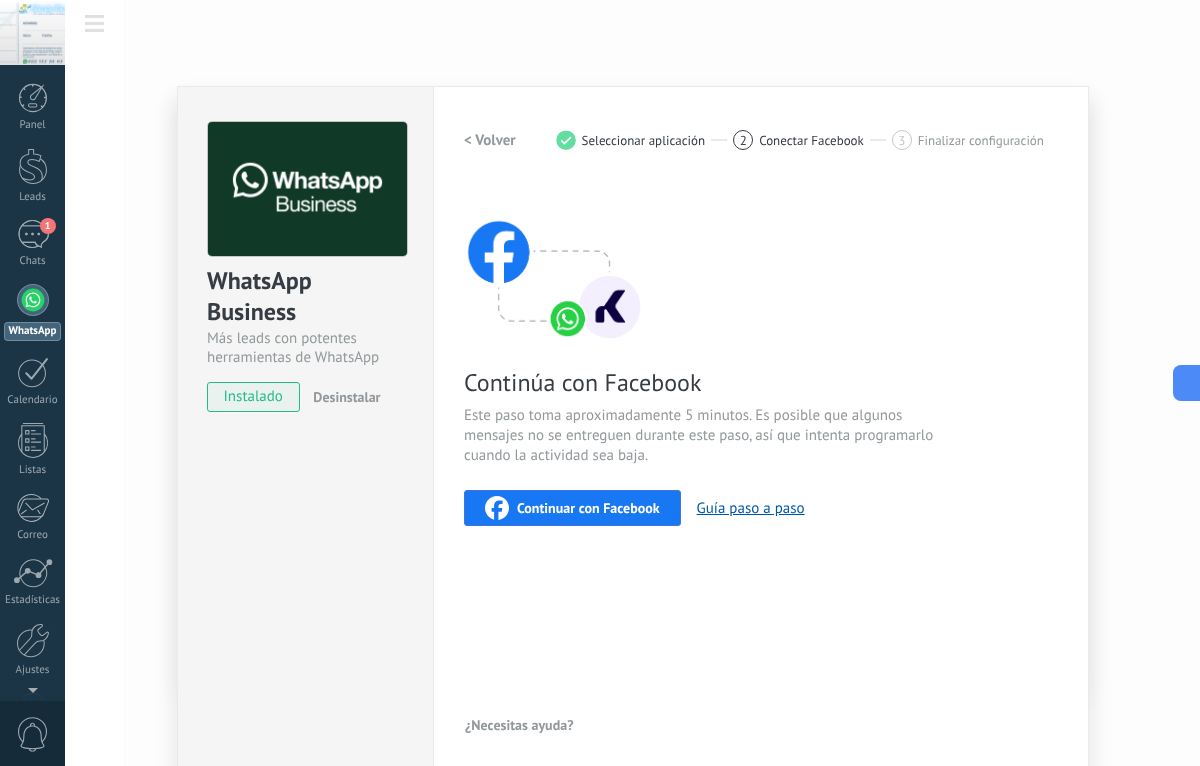 click on "Continuar con Facebook" at bounding box center [588, 508] 